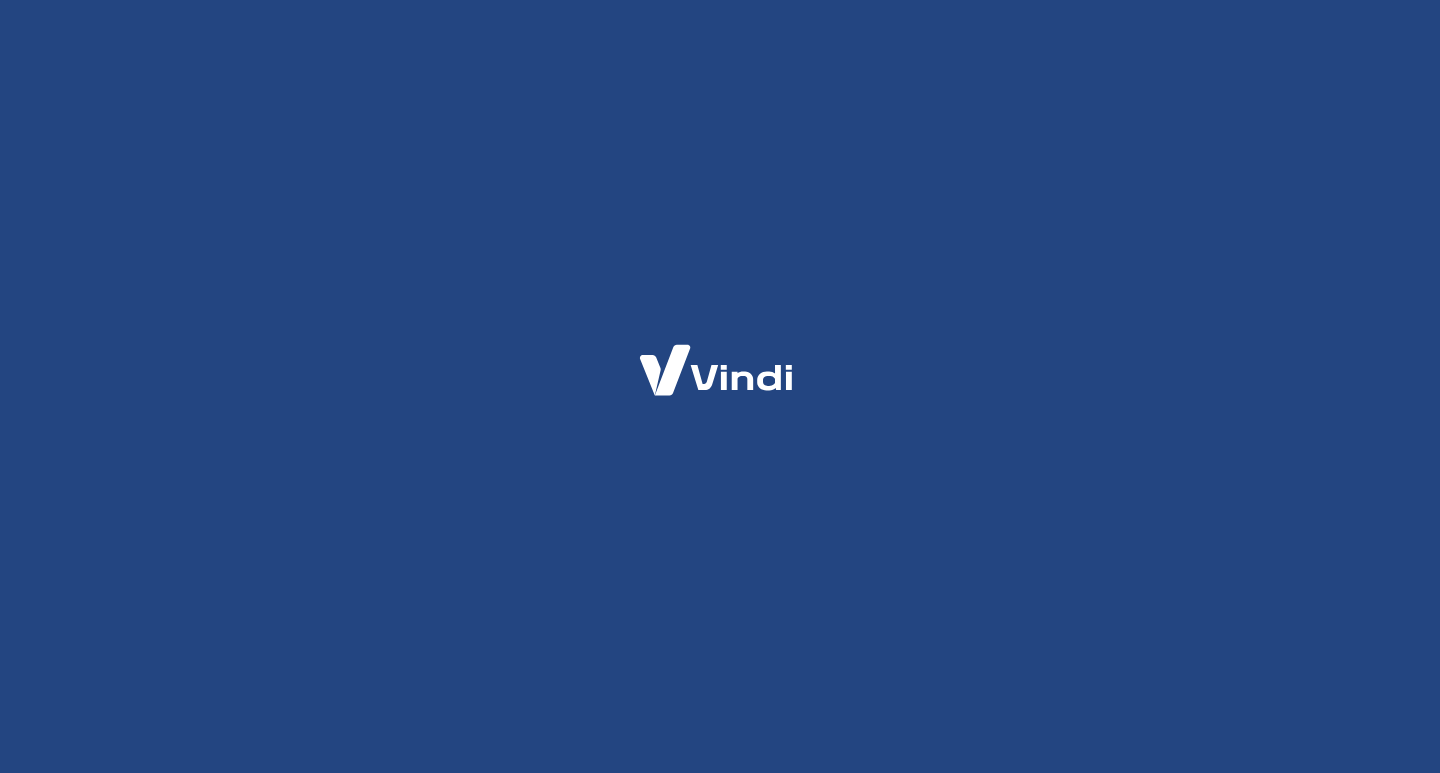 scroll, scrollTop: 0, scrollLeft: 0, axis: both 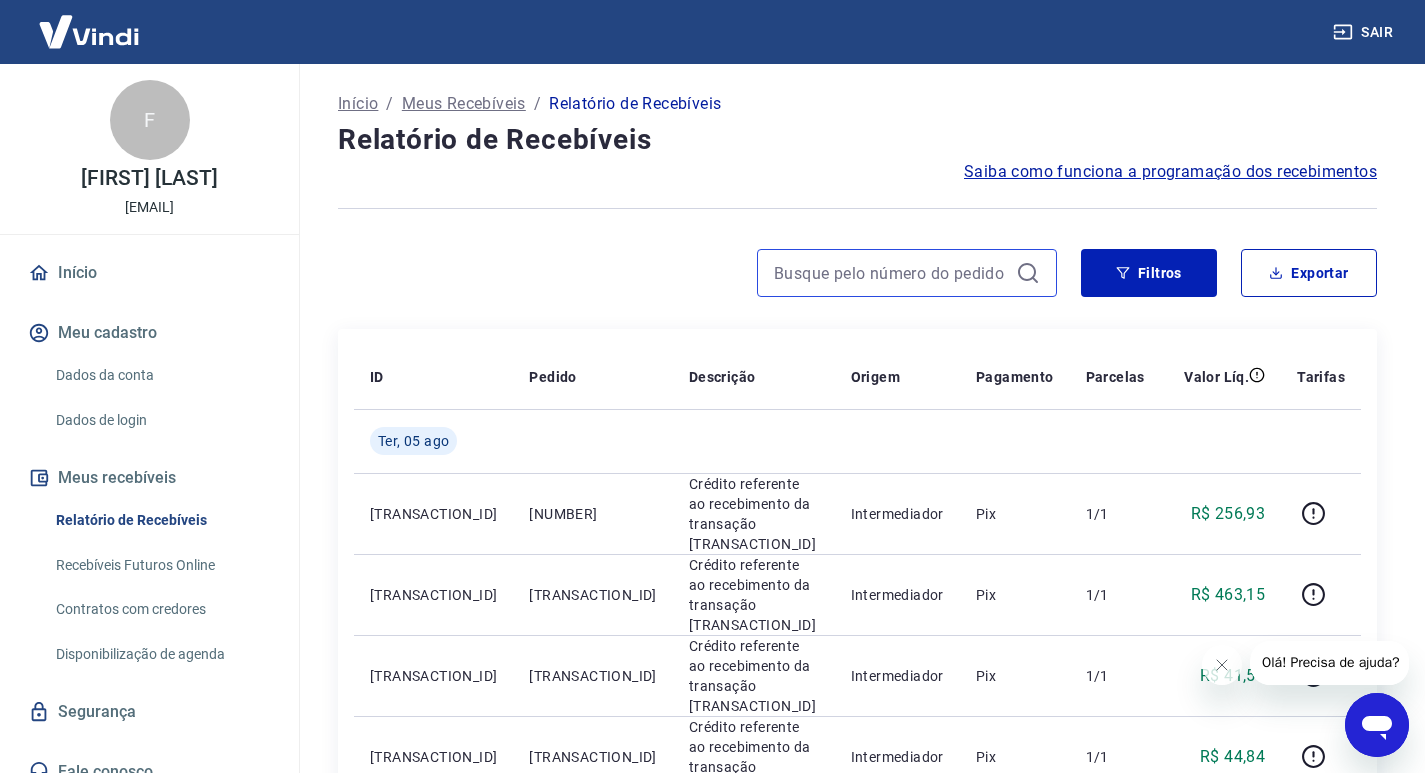 click at bounding box center [891, 273] 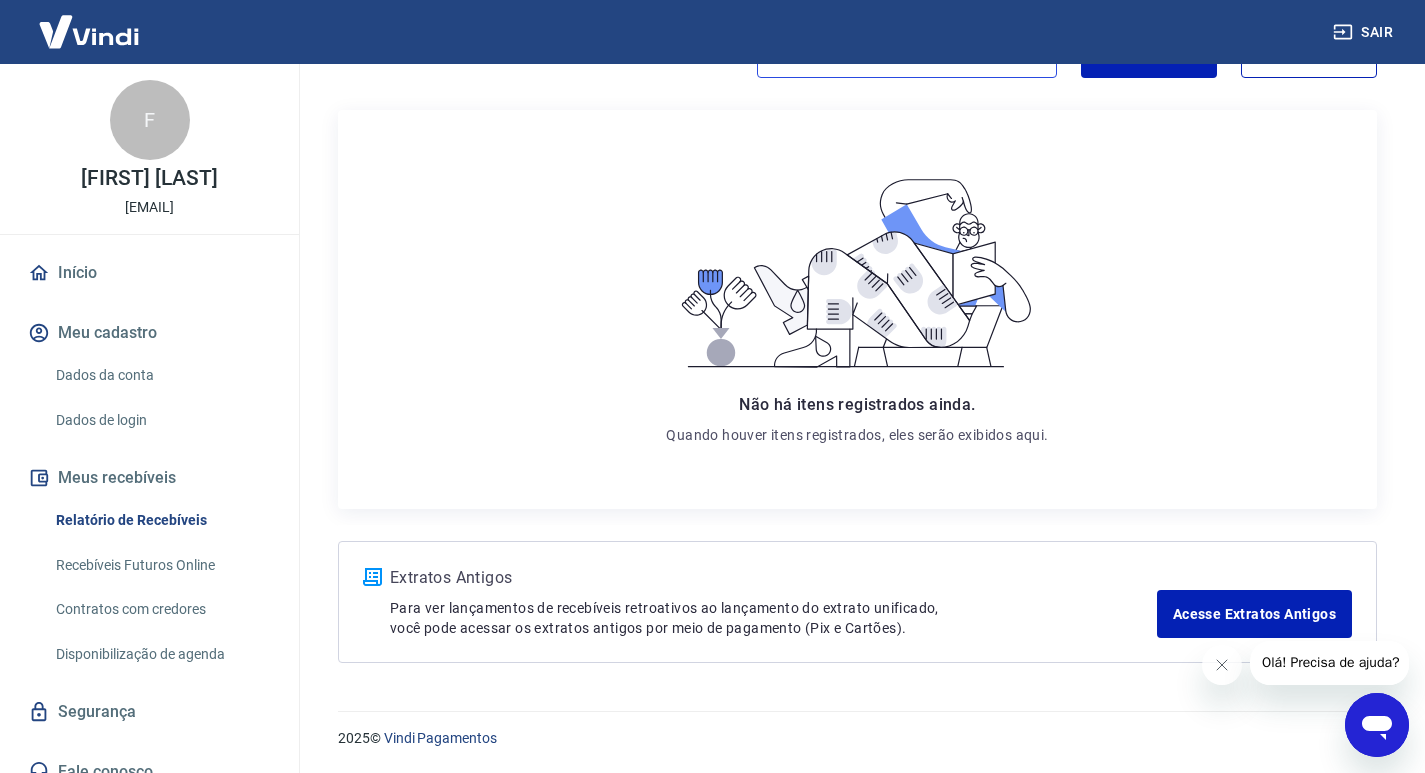 scroll, scrollTop: 0, scrollLeft: 0, axis: both 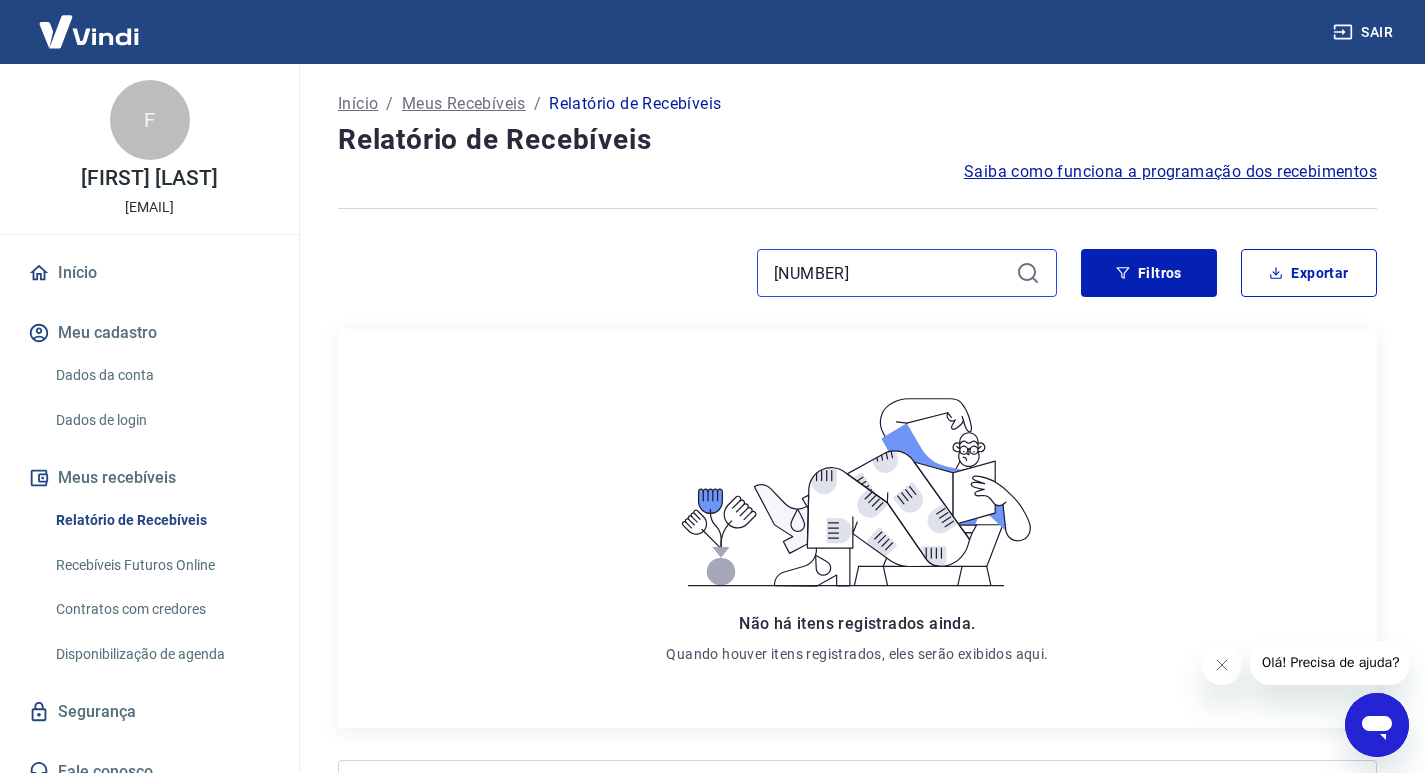 drag, startPoint x: 841, startPoint y: 277, endPoint x: 723, endPoint y: 255, distance: 120.033325 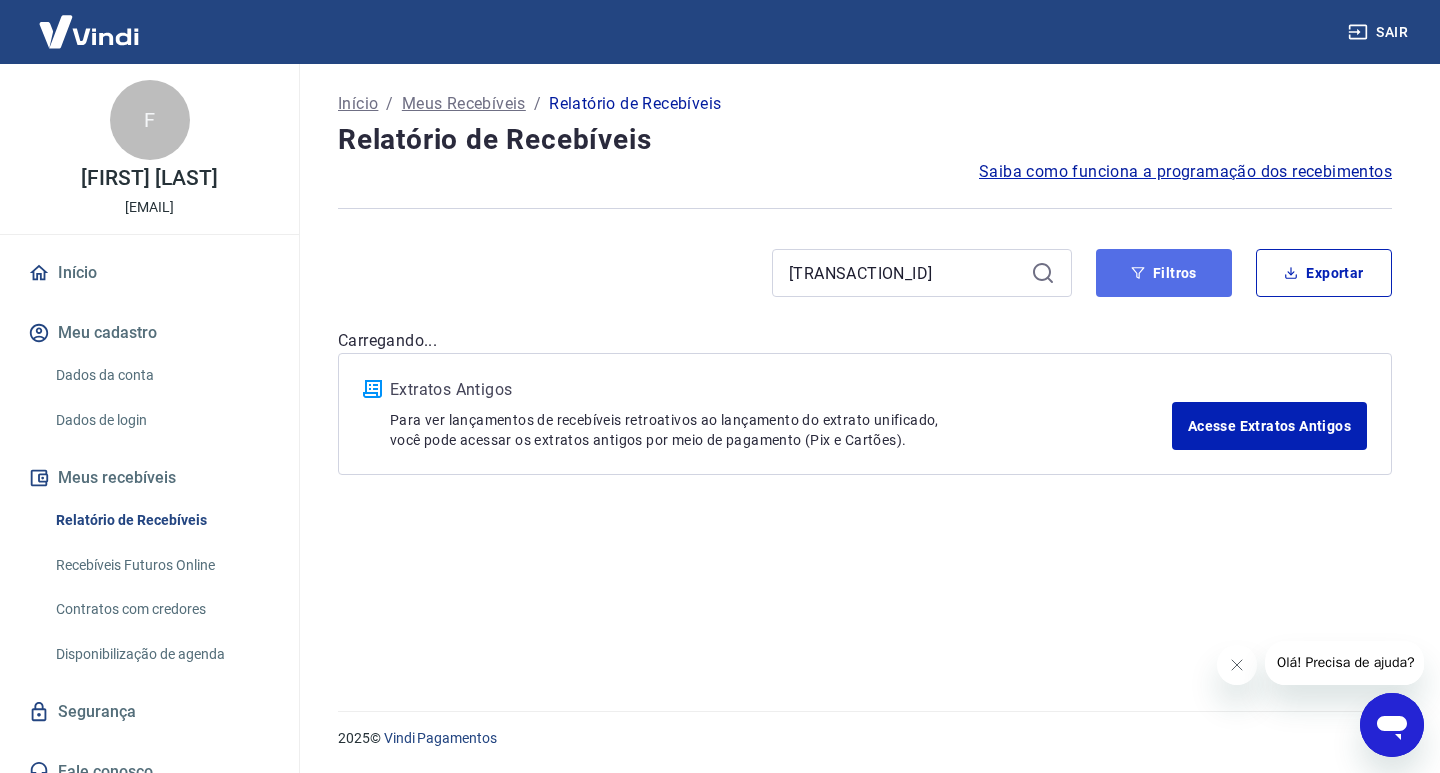 click on "Filtros" at bounding box center (1164, 273) 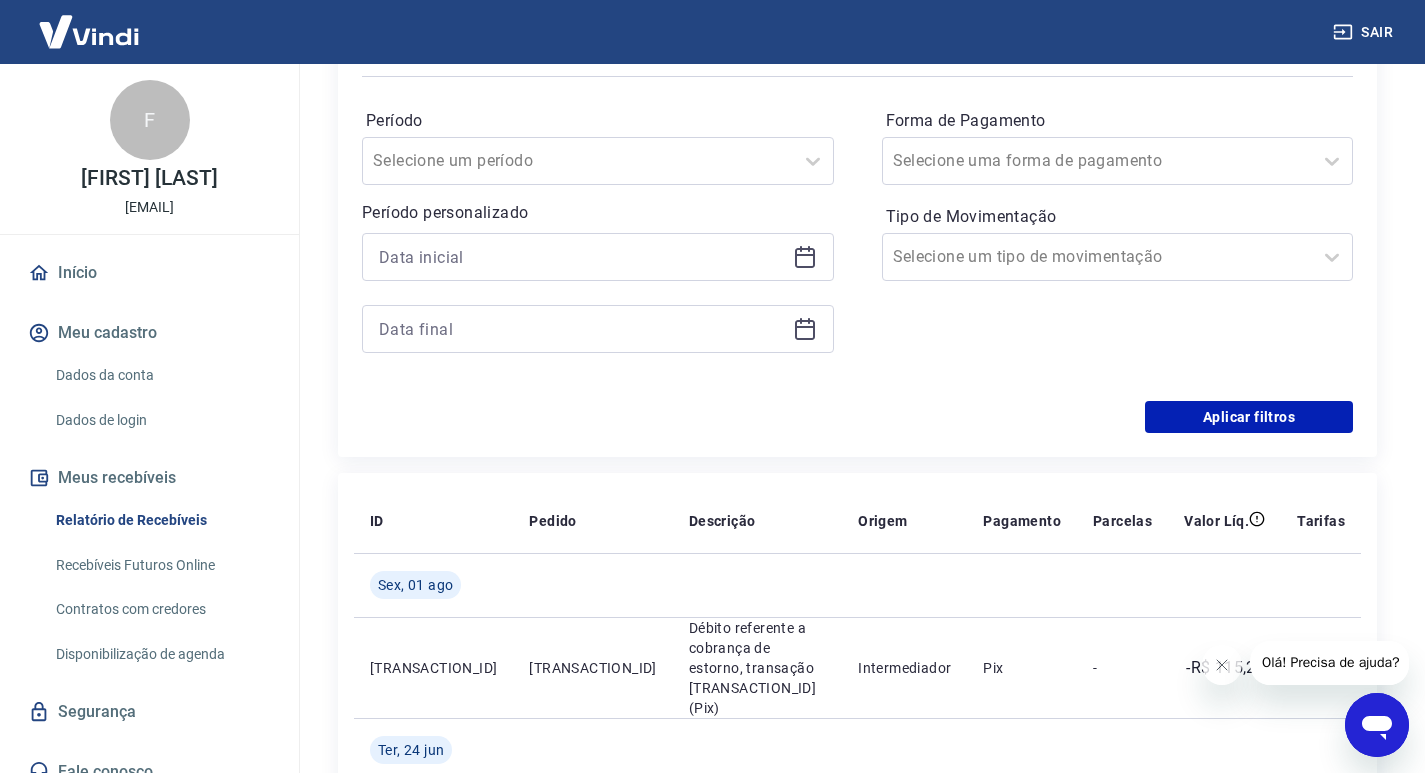 scroll, scrollTop: 0, scrollLeft: 0, axis: both 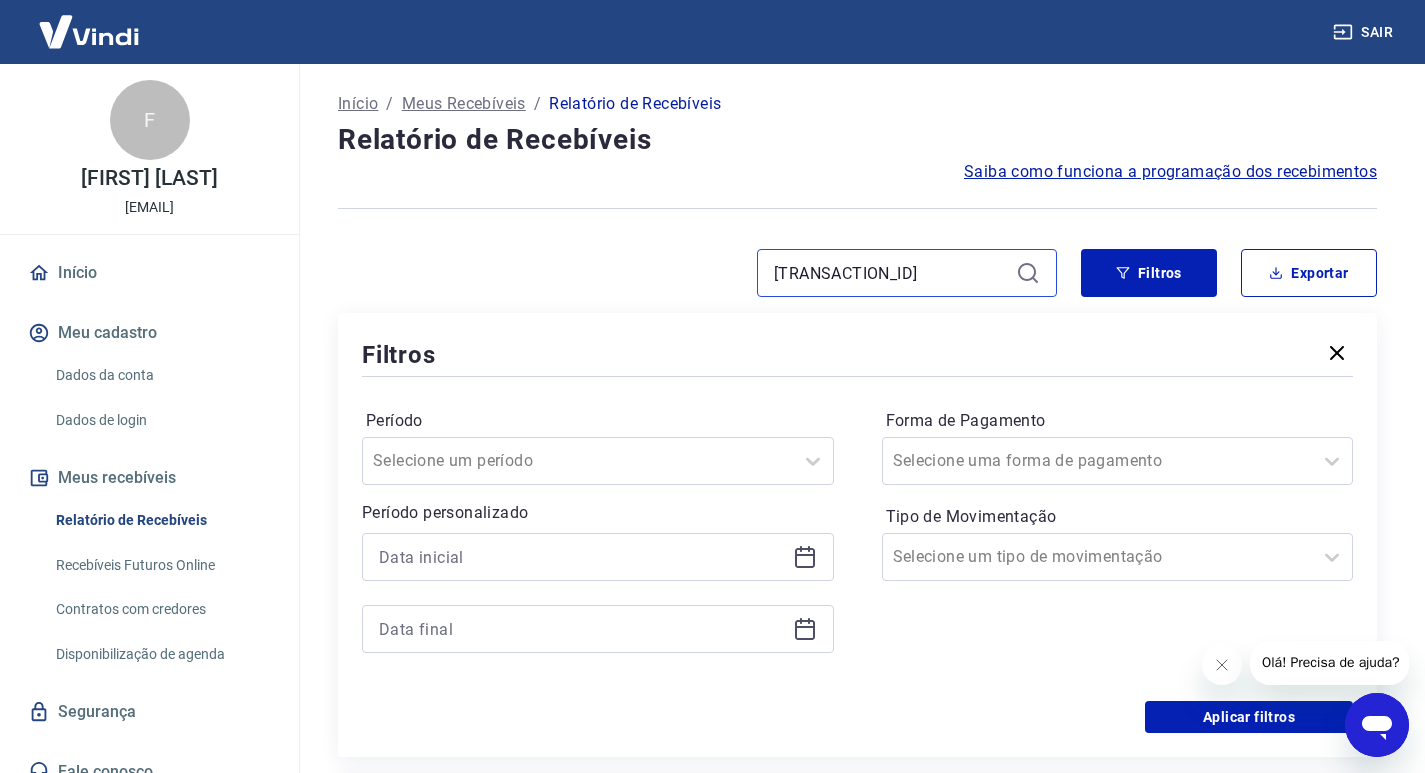 drag, startPoint x: 751, startPoint y: 259, endPoint x: 689, endPoint y: 251, distance: 62.514 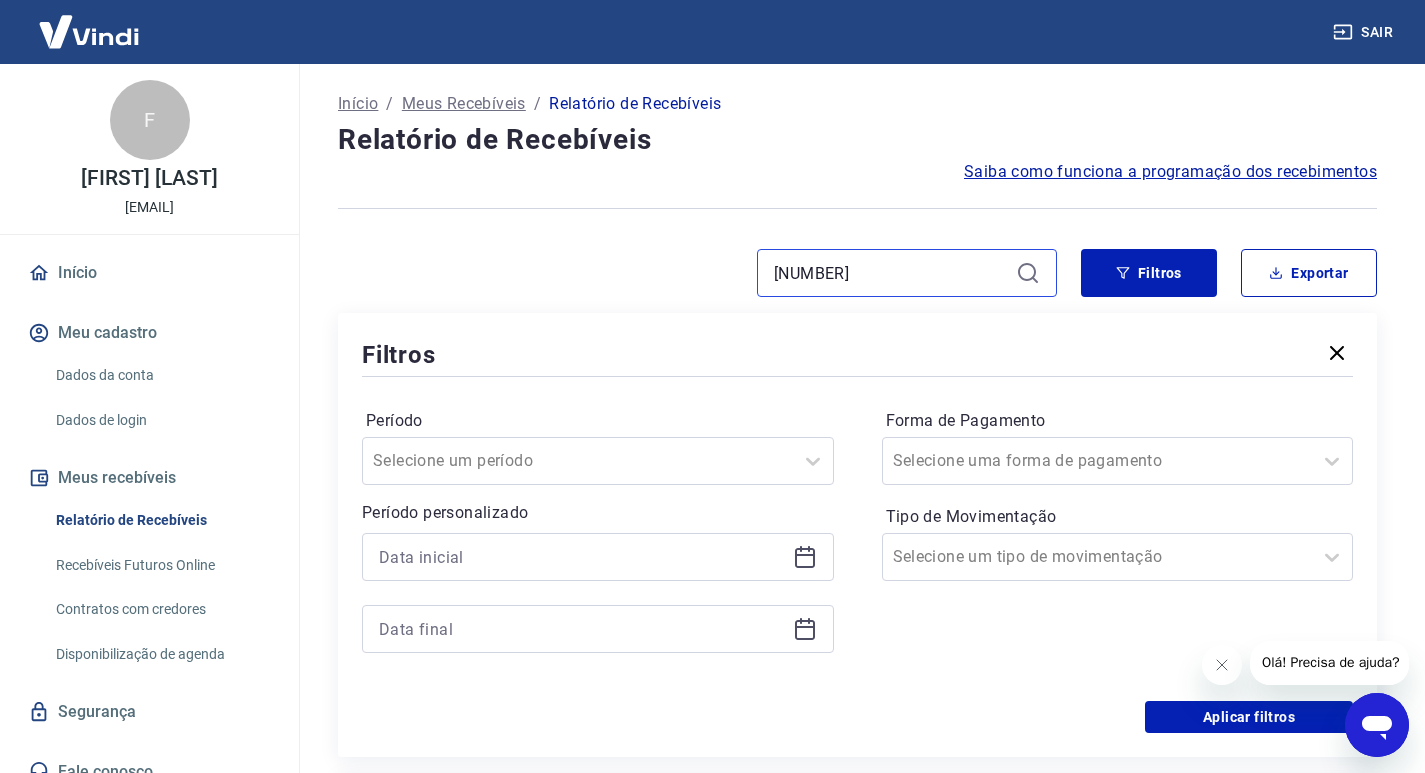 type on "[NUMBER]" 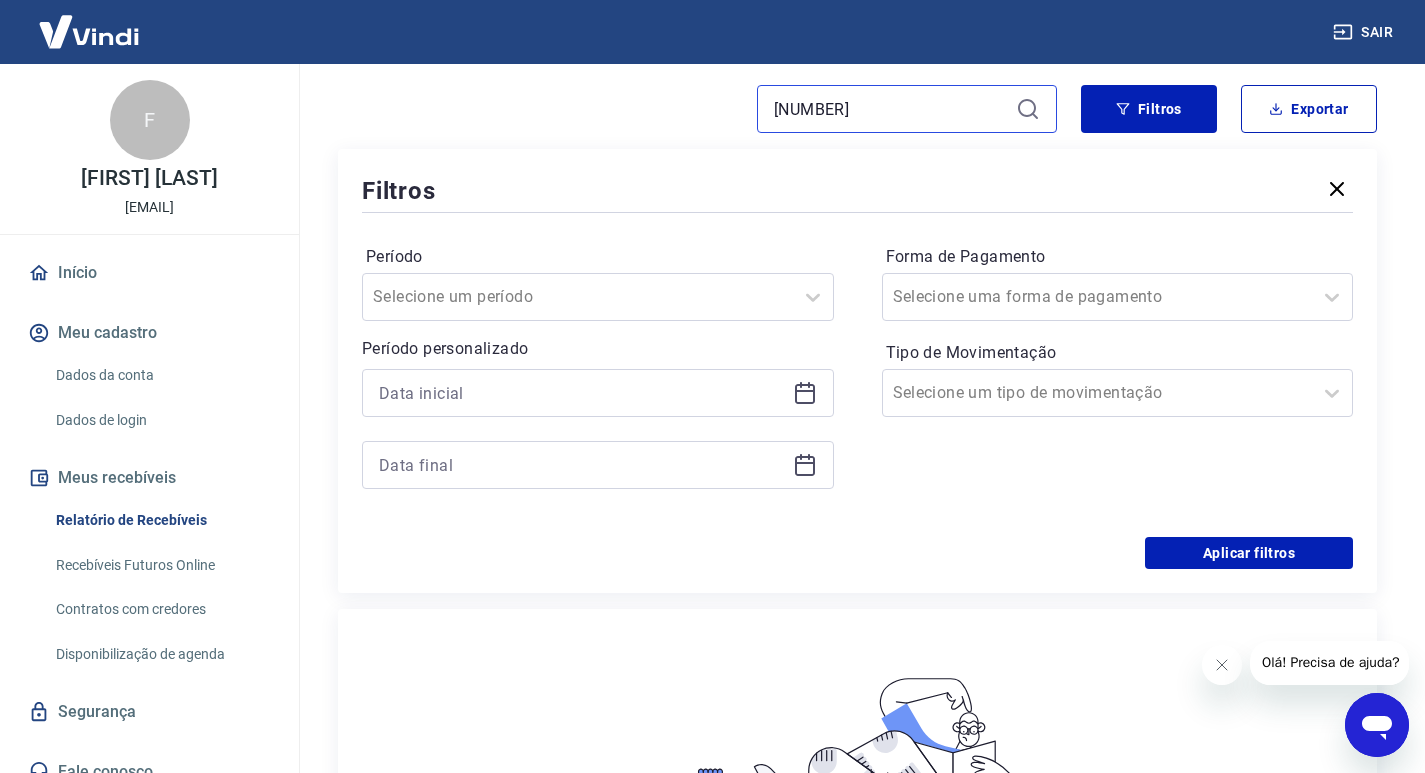 scroll, scrollTop: 64, scrollLeft: 0, axis: vertical 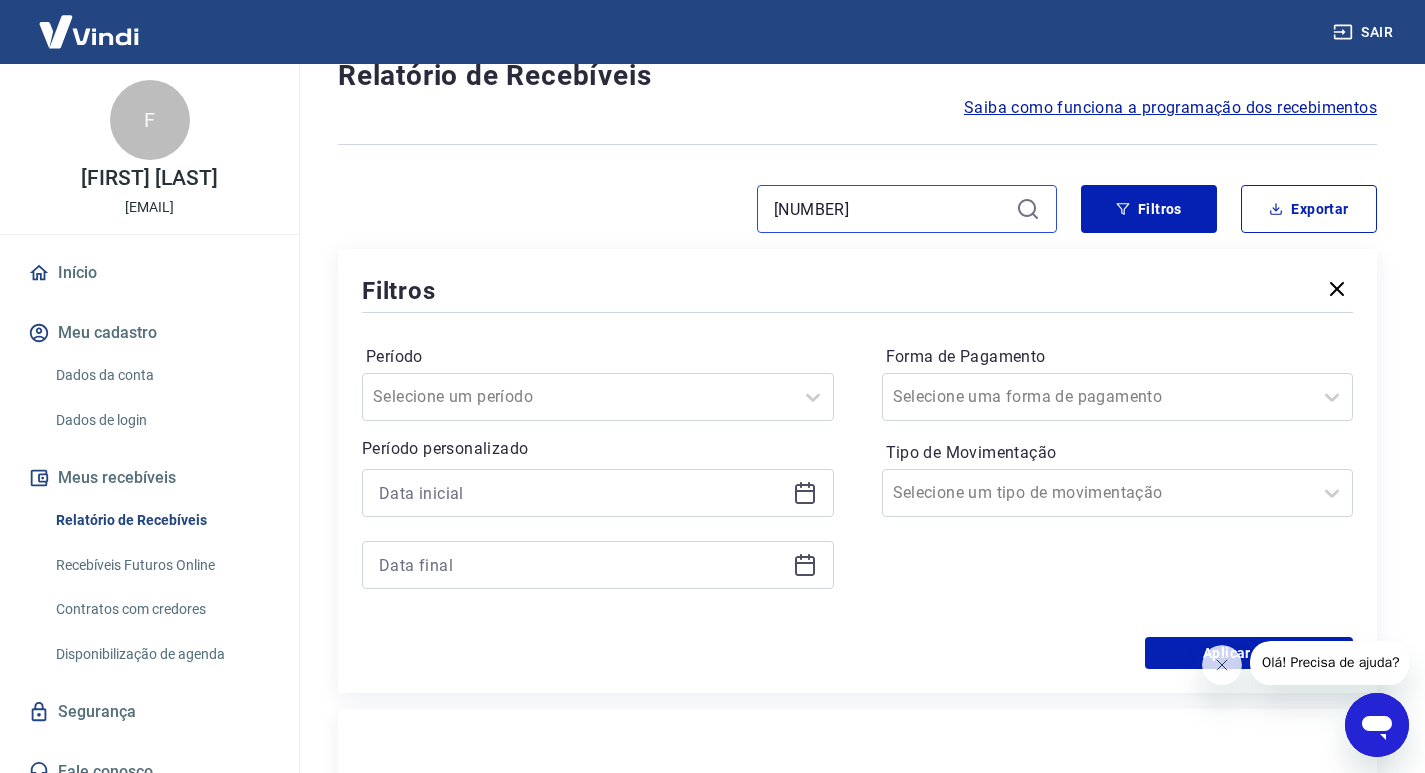 drag, startPoint x: 837, startPoint y: 213, endPoint x: 759, endPoint y: 200, distance: 79.07591 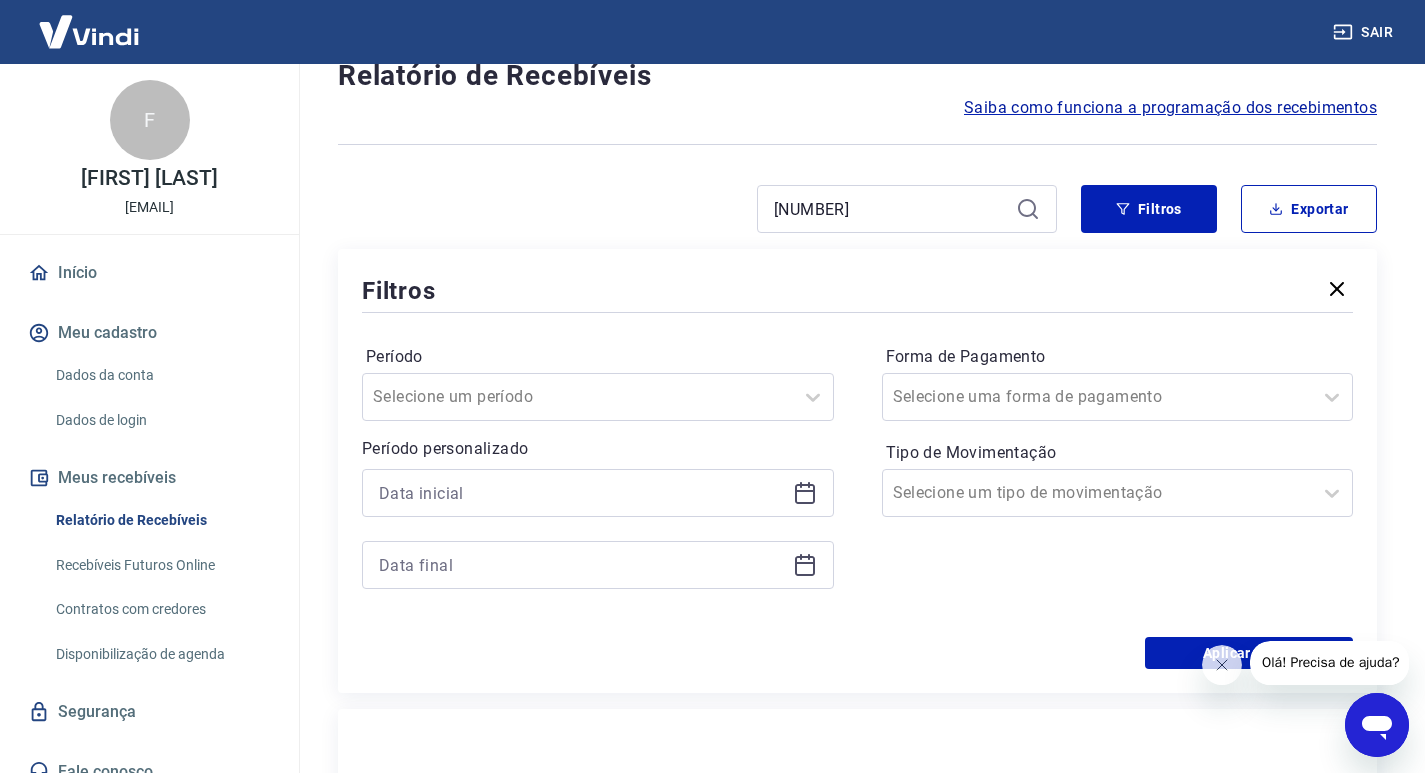 click 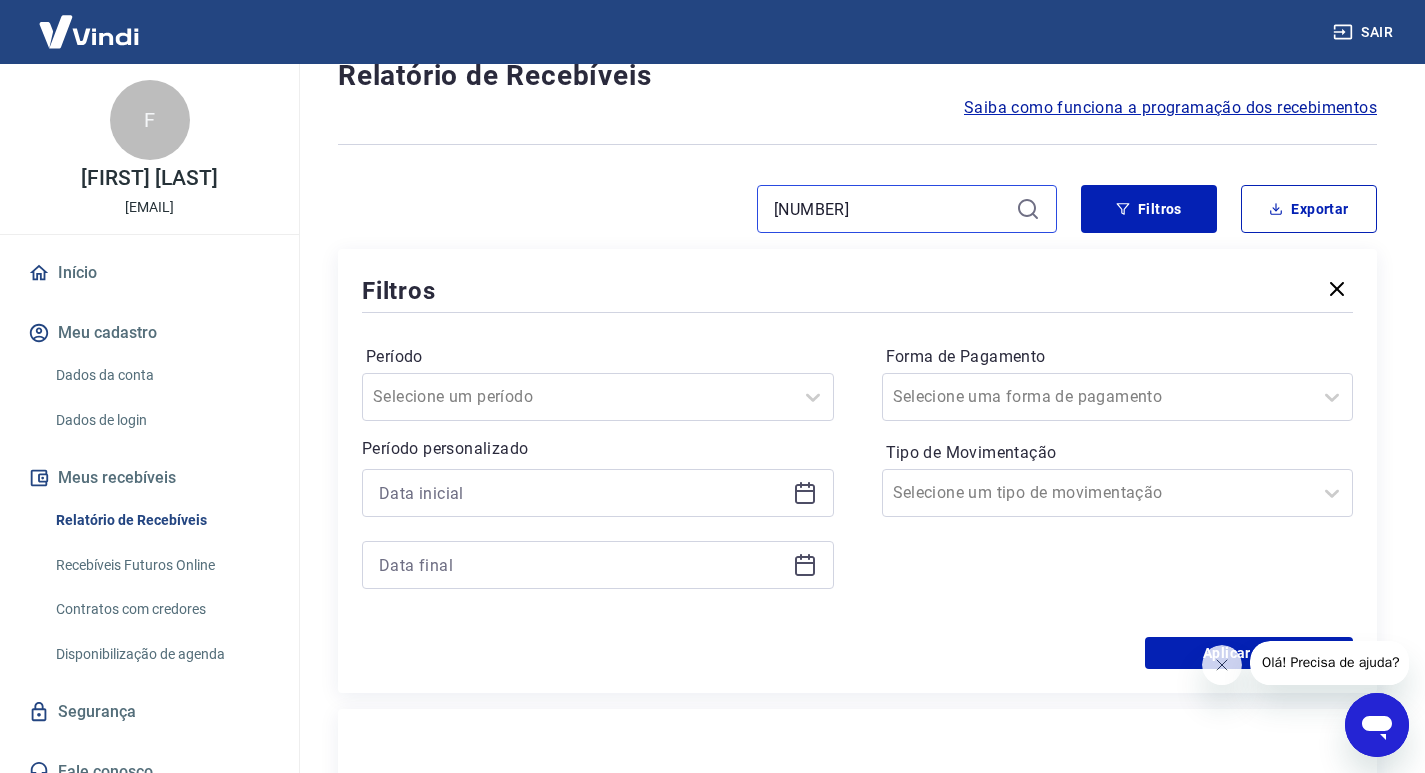 drag, startPoint x: 852, startPoint y: 205, endPoint x: 727, endPoint y: 201, distance: 125.06398 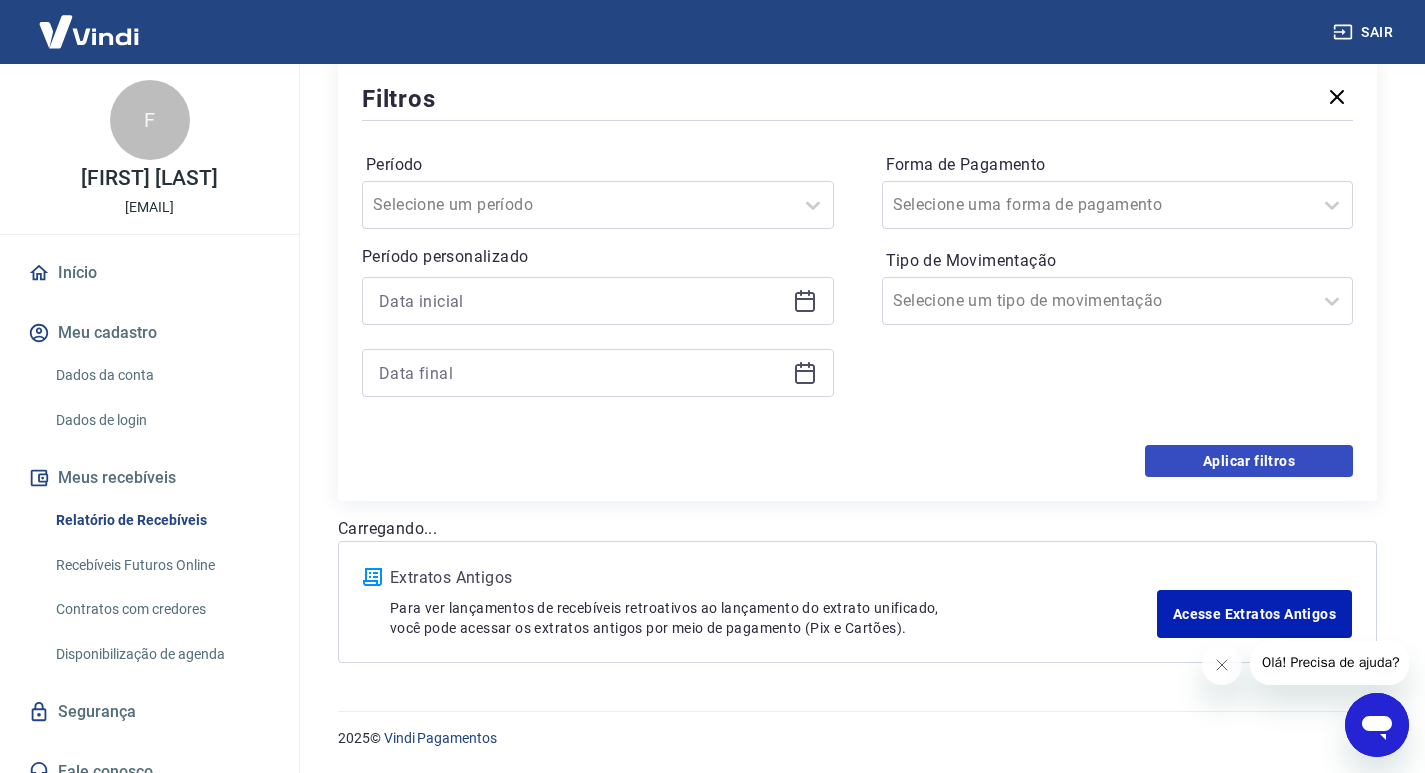 scroll, scrollTop: 256, scrollLeft: 0, axis: vertical 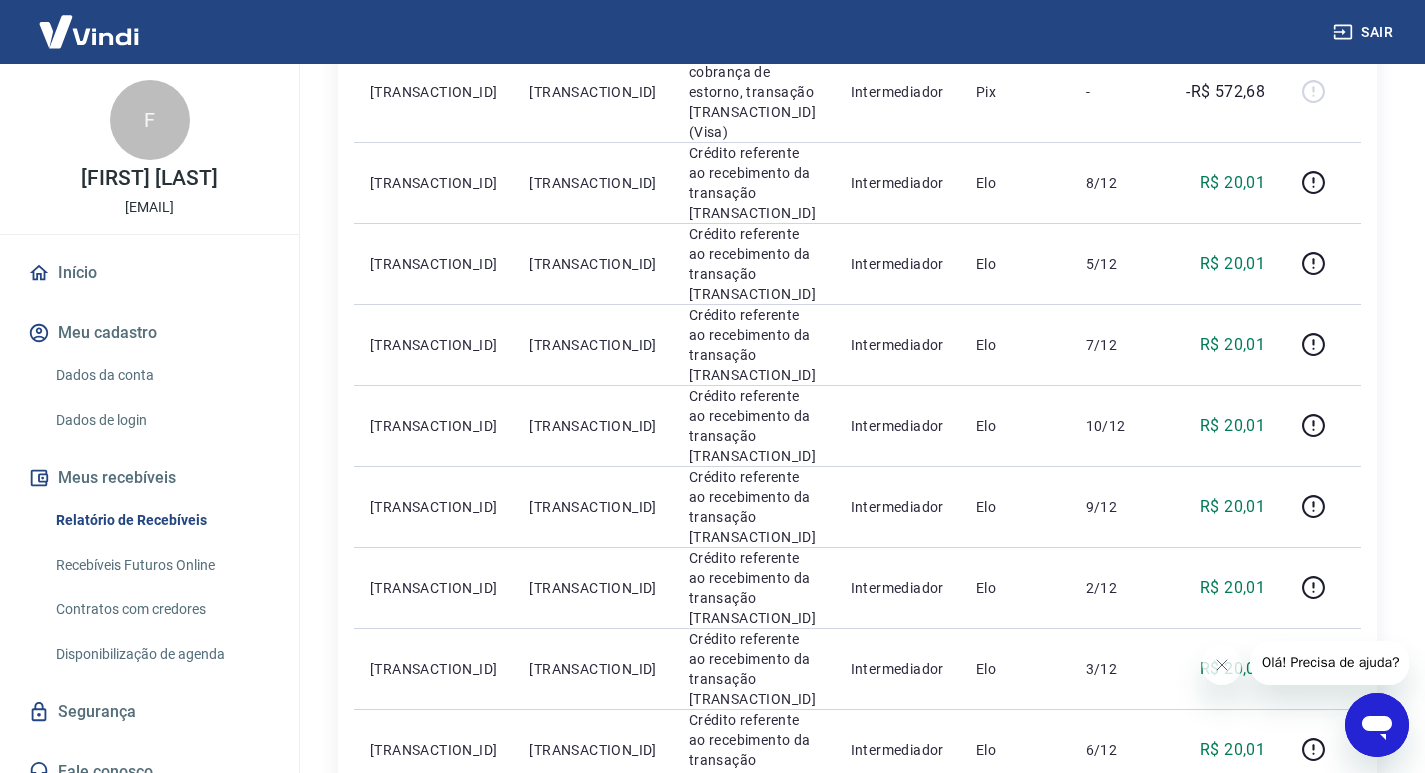 click on "2" at bounding box center (1136, 847) 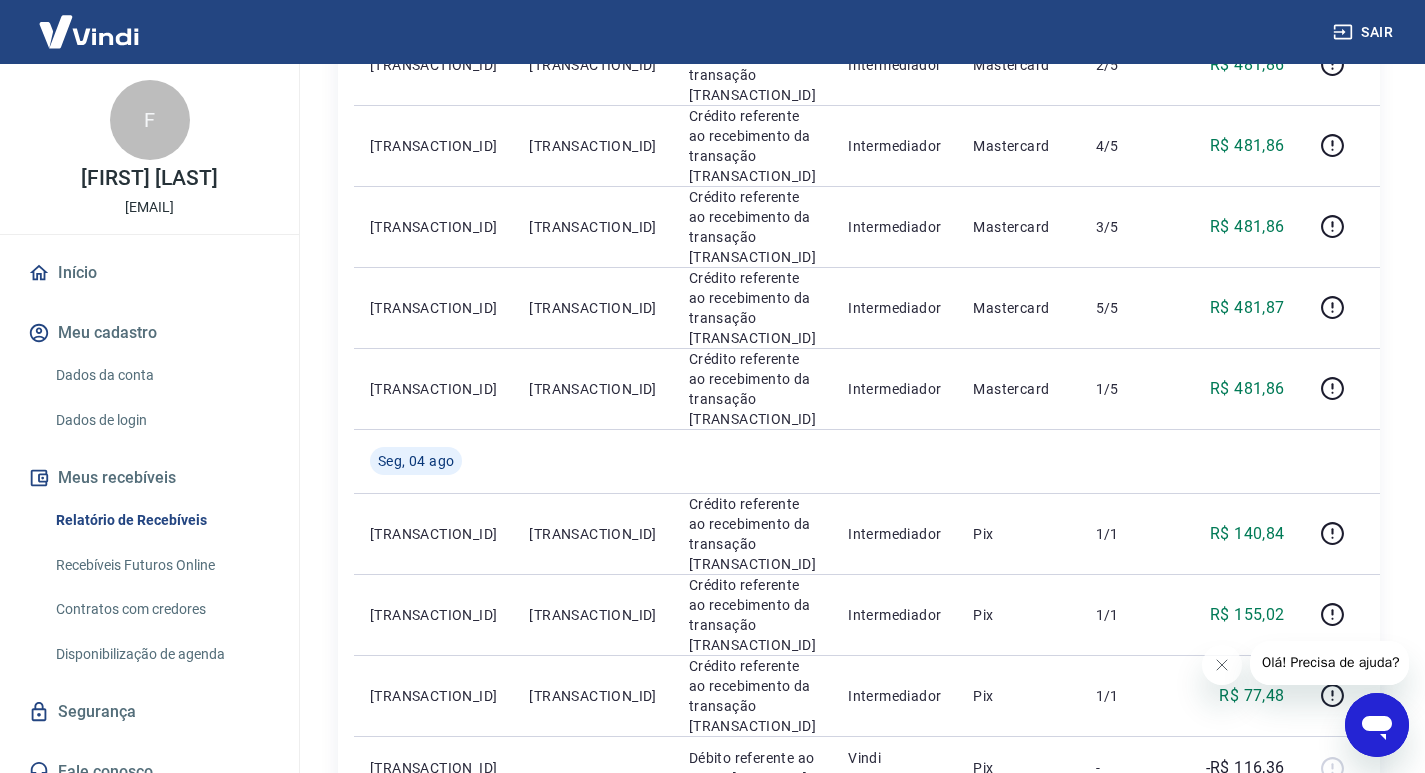 scroll, scrollTop: 1817, scrollLeft: 0, axis: vertical 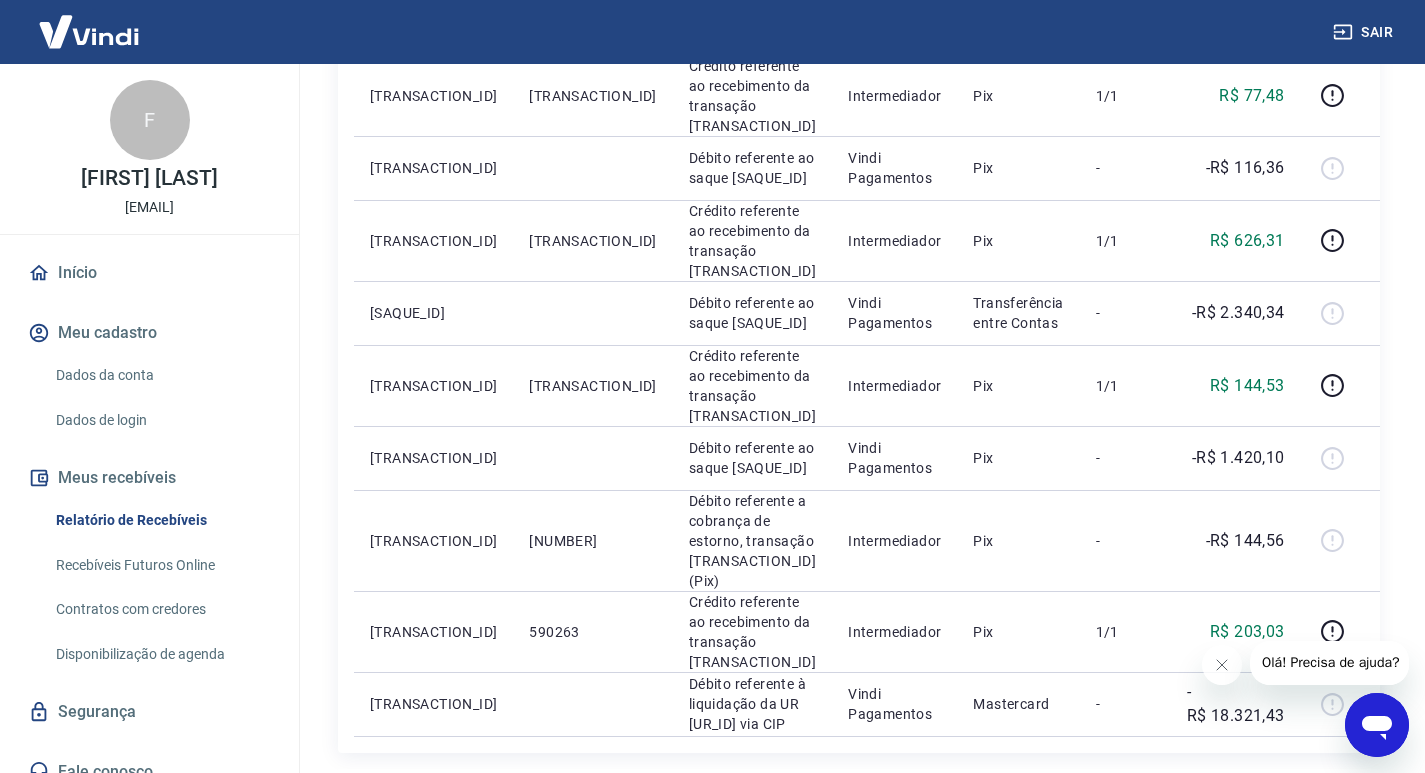 click on "3" at bounding box center (1184, 793) 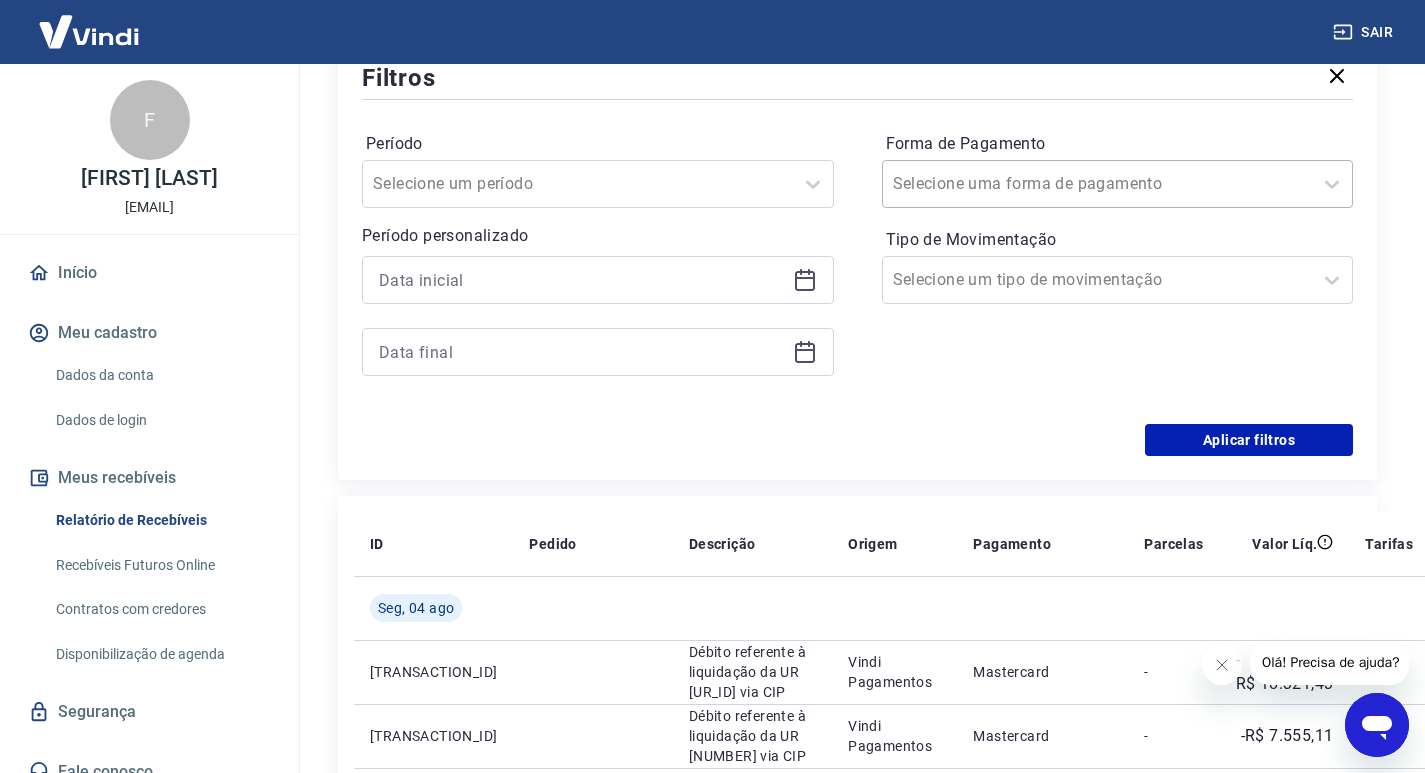 scroll, scrollTop: 0, scrollLeft: 0, axis: both 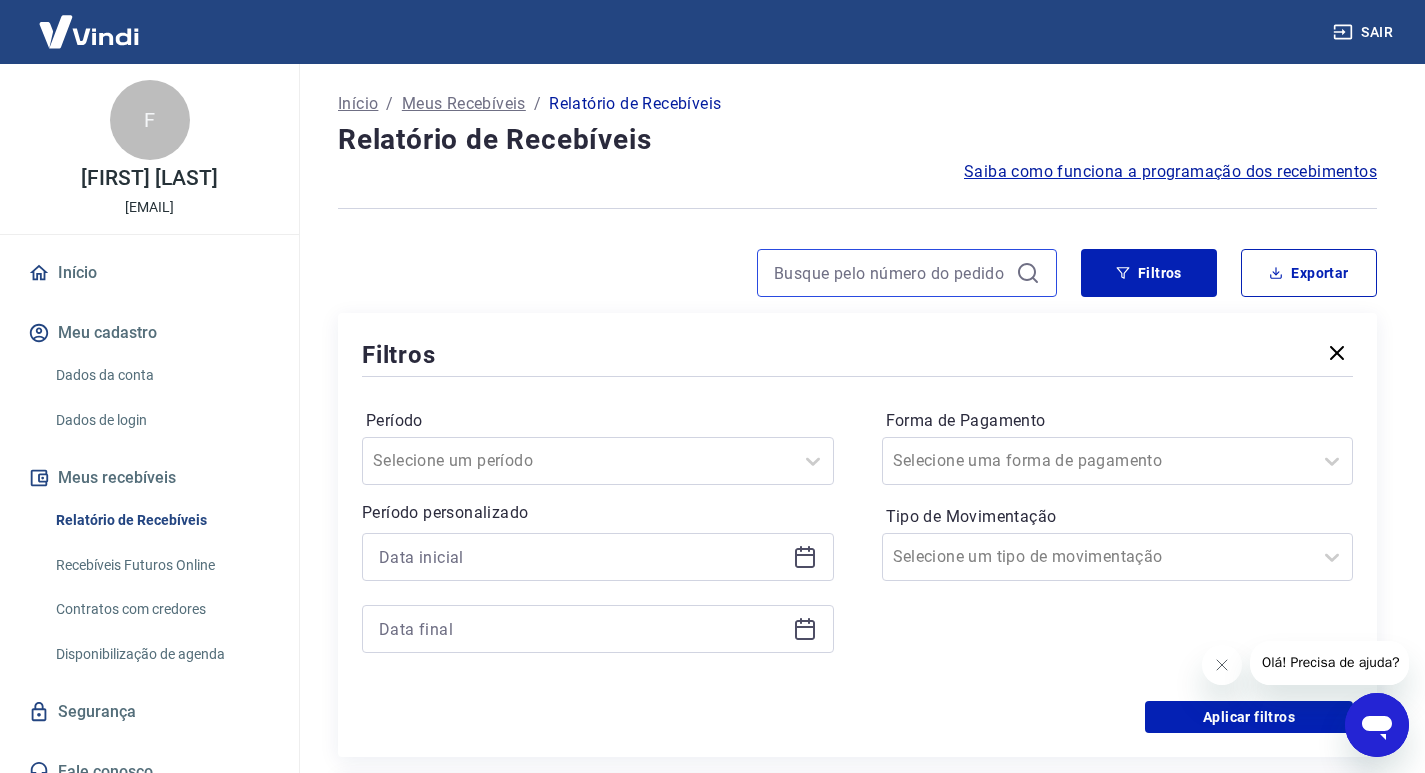 click at bounding box center (891, 273) 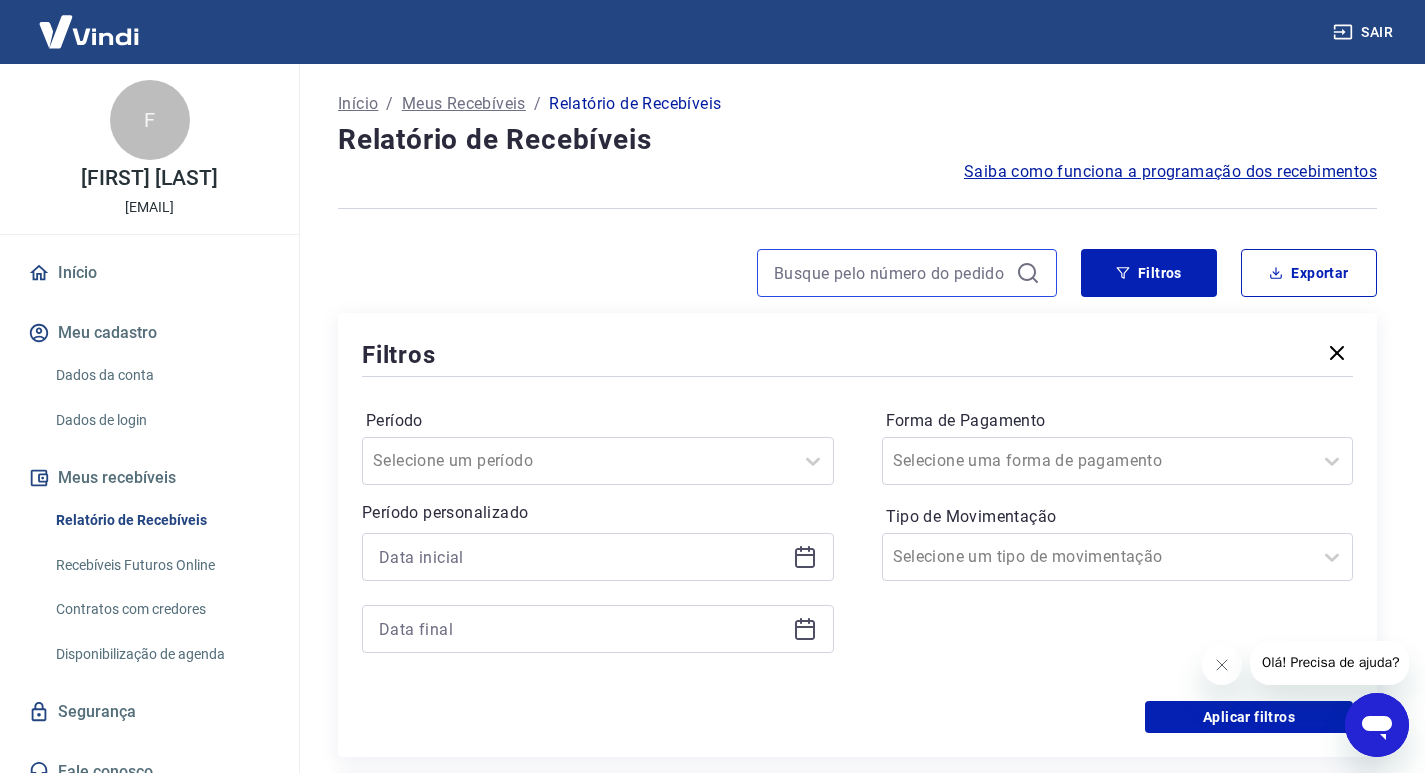 paste on "[NUMBER]" 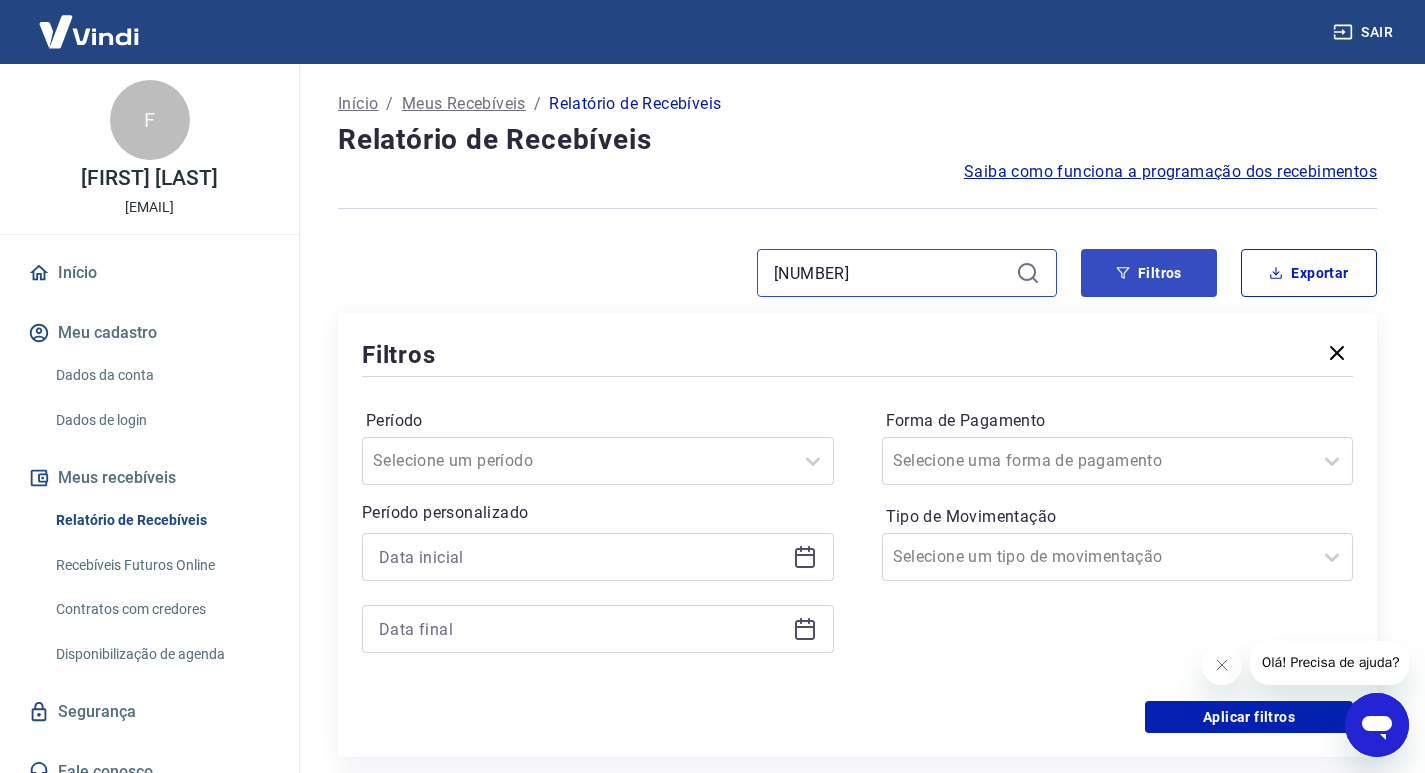 type on "[NUMBER]" 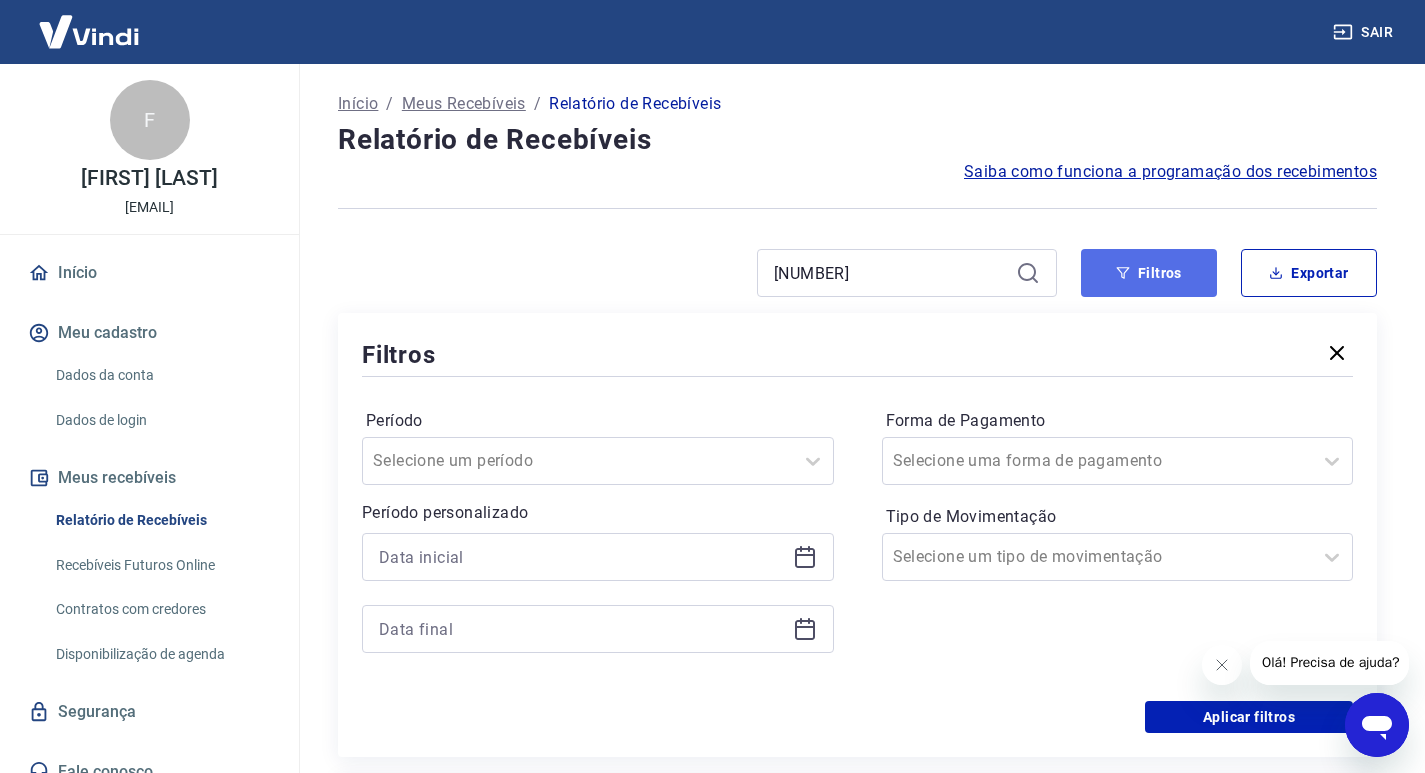 click on "Filtros" at bounding box center [1149, 273] 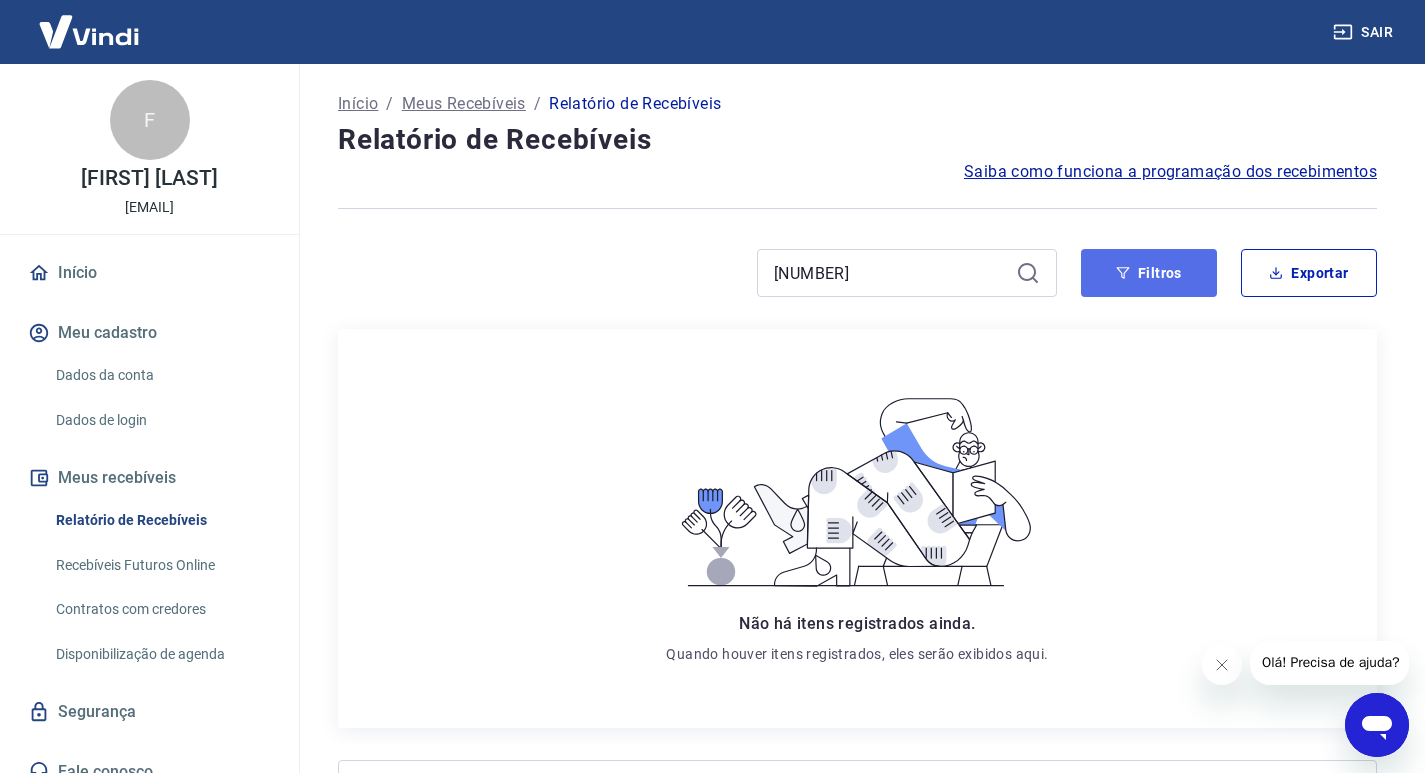 click on "Filtros" at bounding box center (1149, 273) 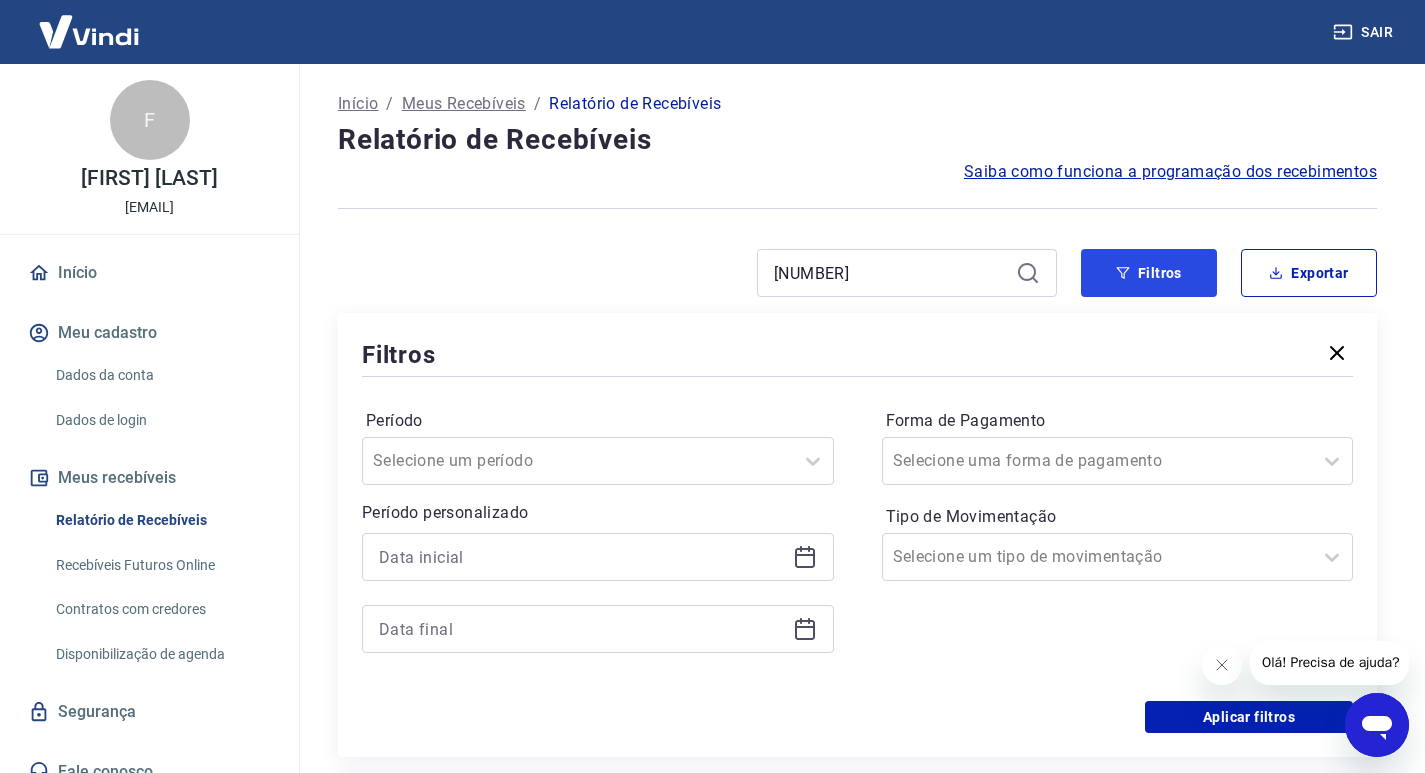 scroll, scrollTop: 100, scrollLeft: 0, axis: vertical 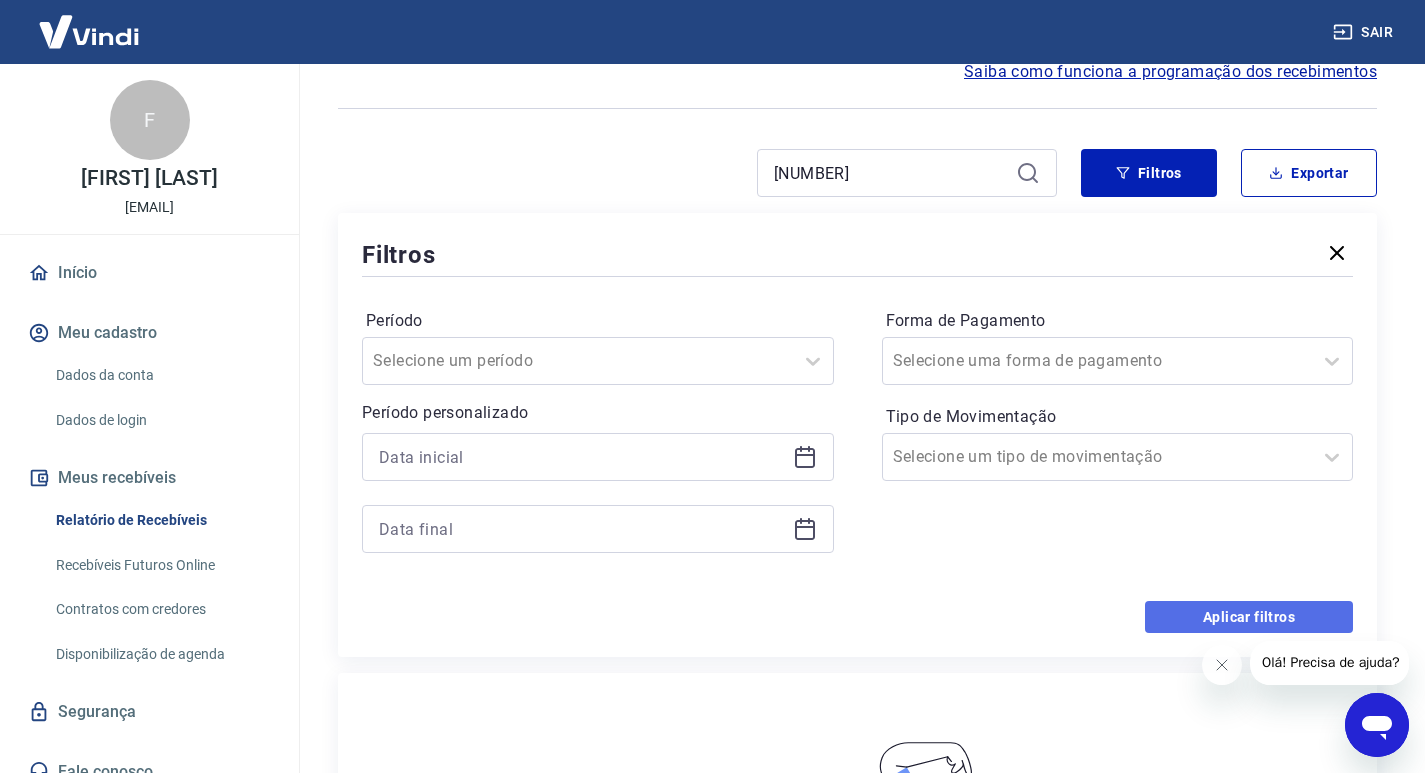 click on "Aplicar filtros" at bounding box center (1249, 617) 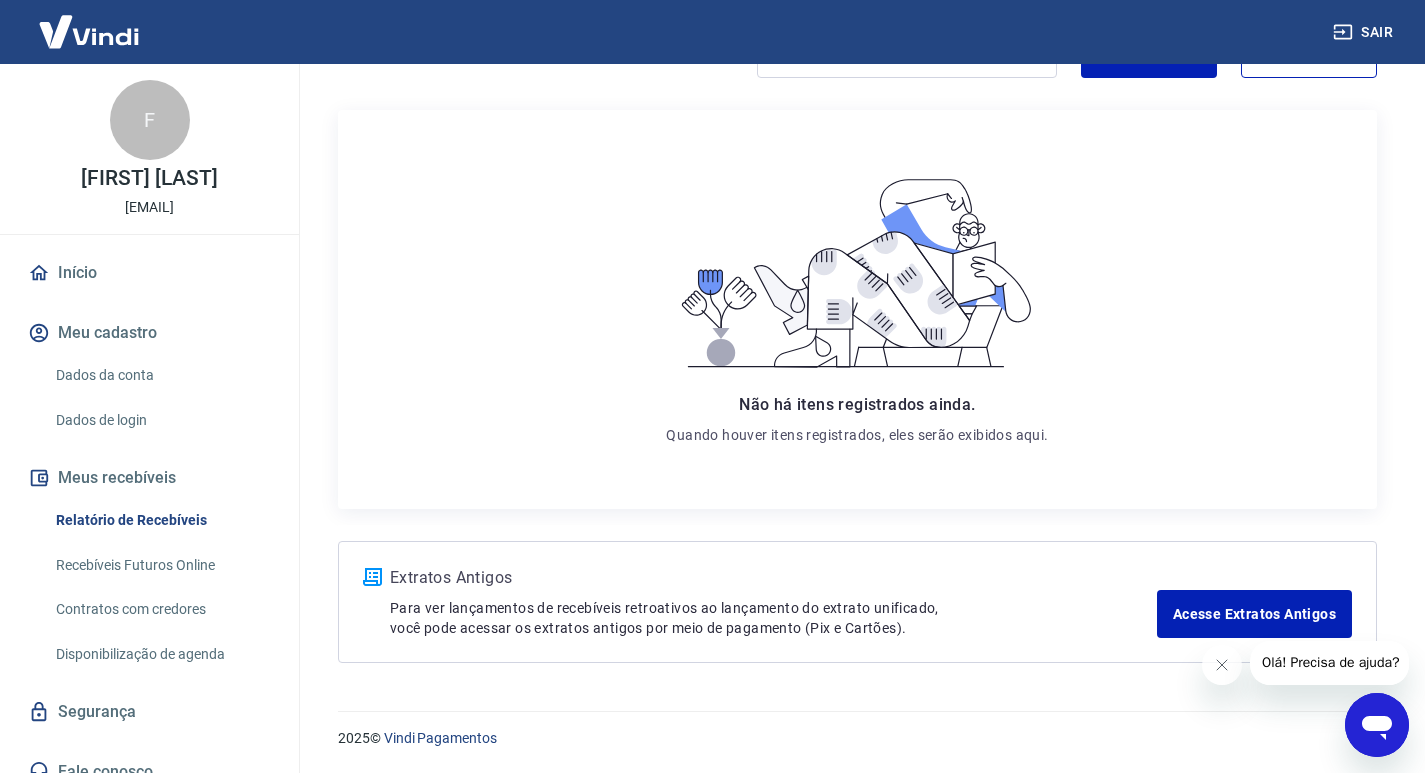 scroll, scrollTop: 0, scrollLeft: 0, axis: both 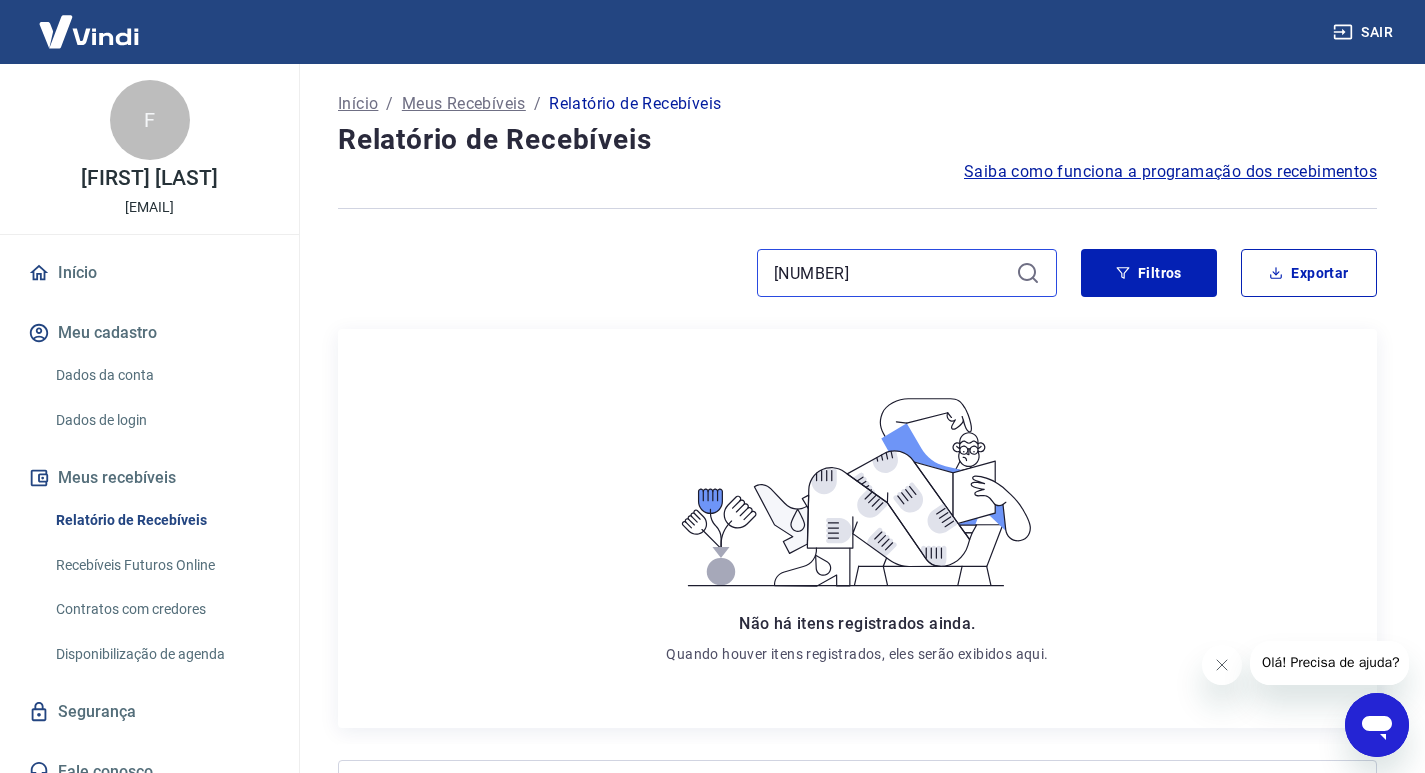 drag, startPoint x: 833, startPoint y: 273, endPoint x: 696, endPoint y: 254, distance: 138.31125 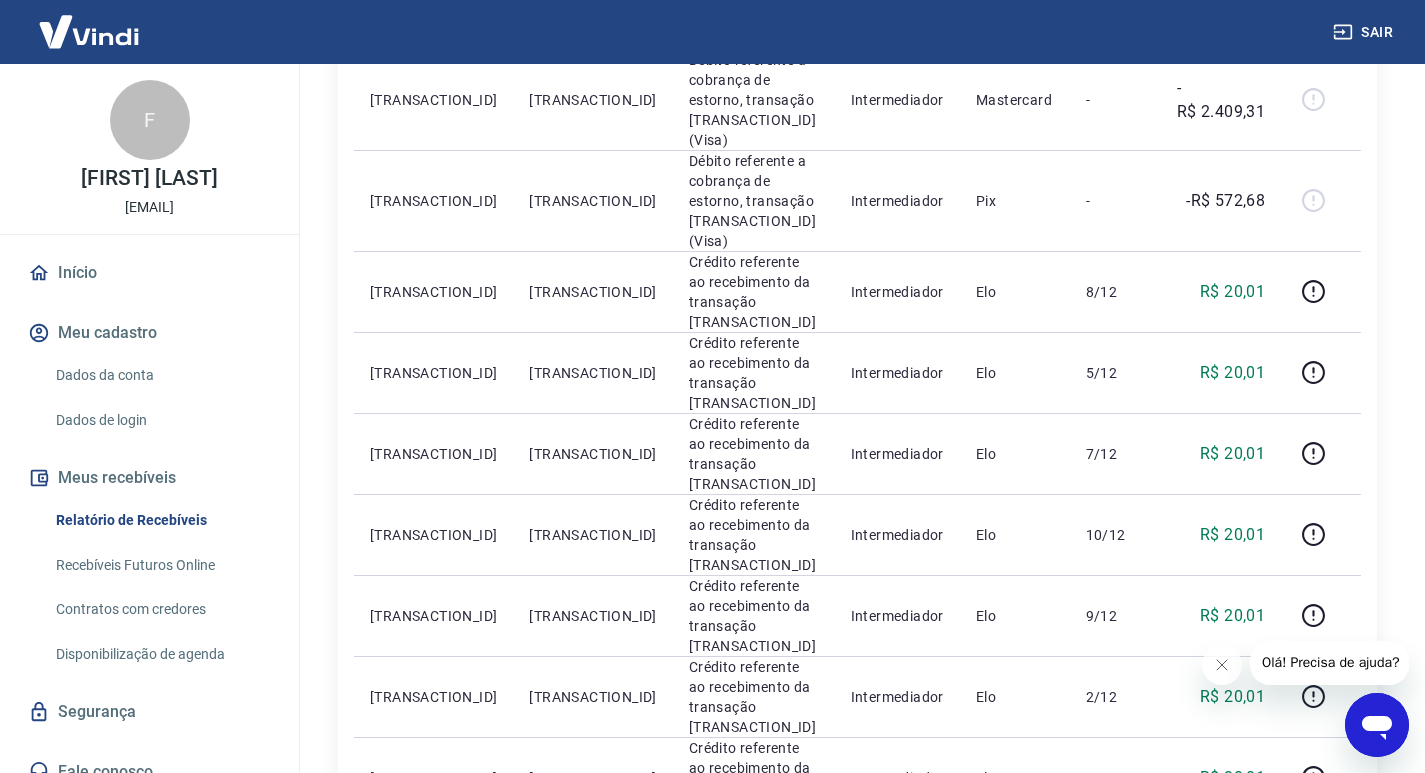 scroll, scrollTop: 1309, scrollLeft: 0, axis: vertical 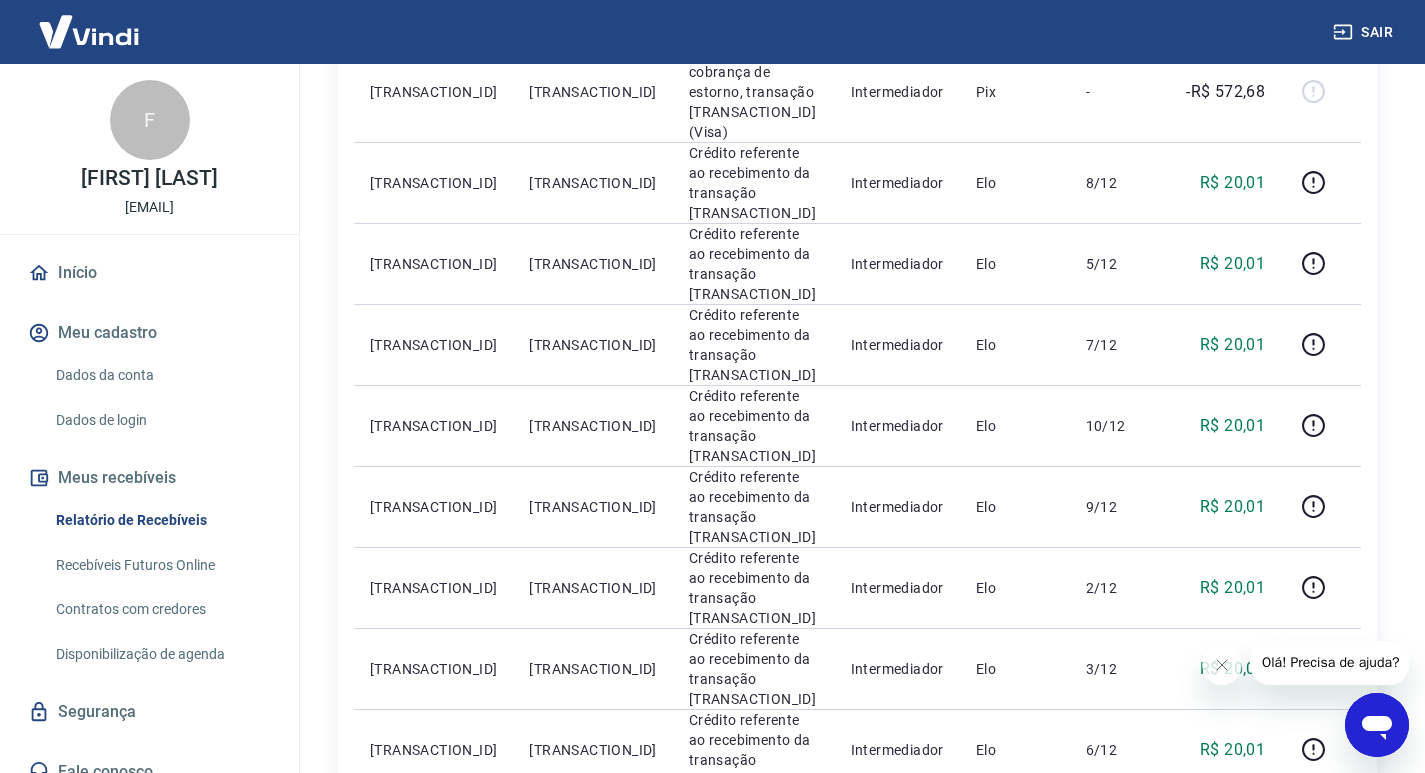 type 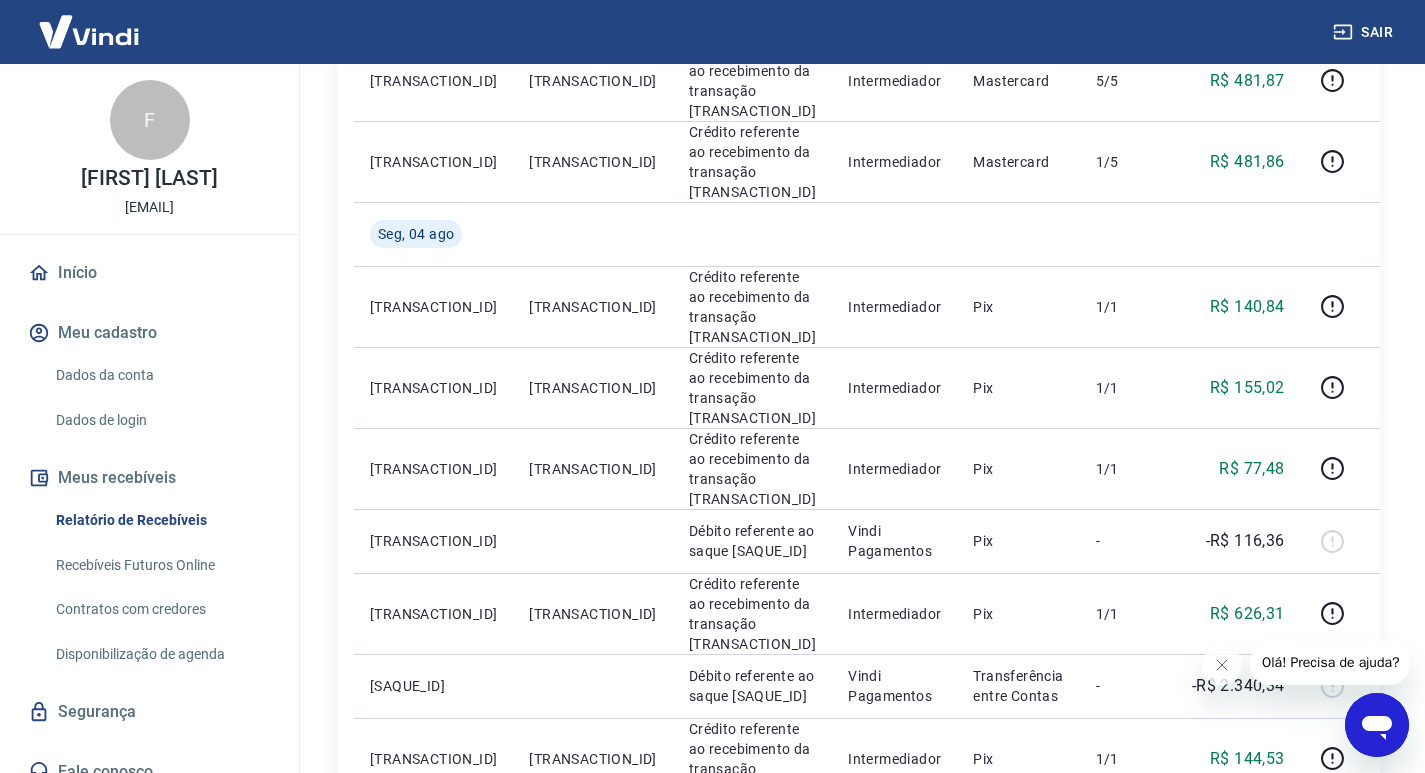 scroll, scrollTop: 1373, scrollLeft: 0, axis: vertical 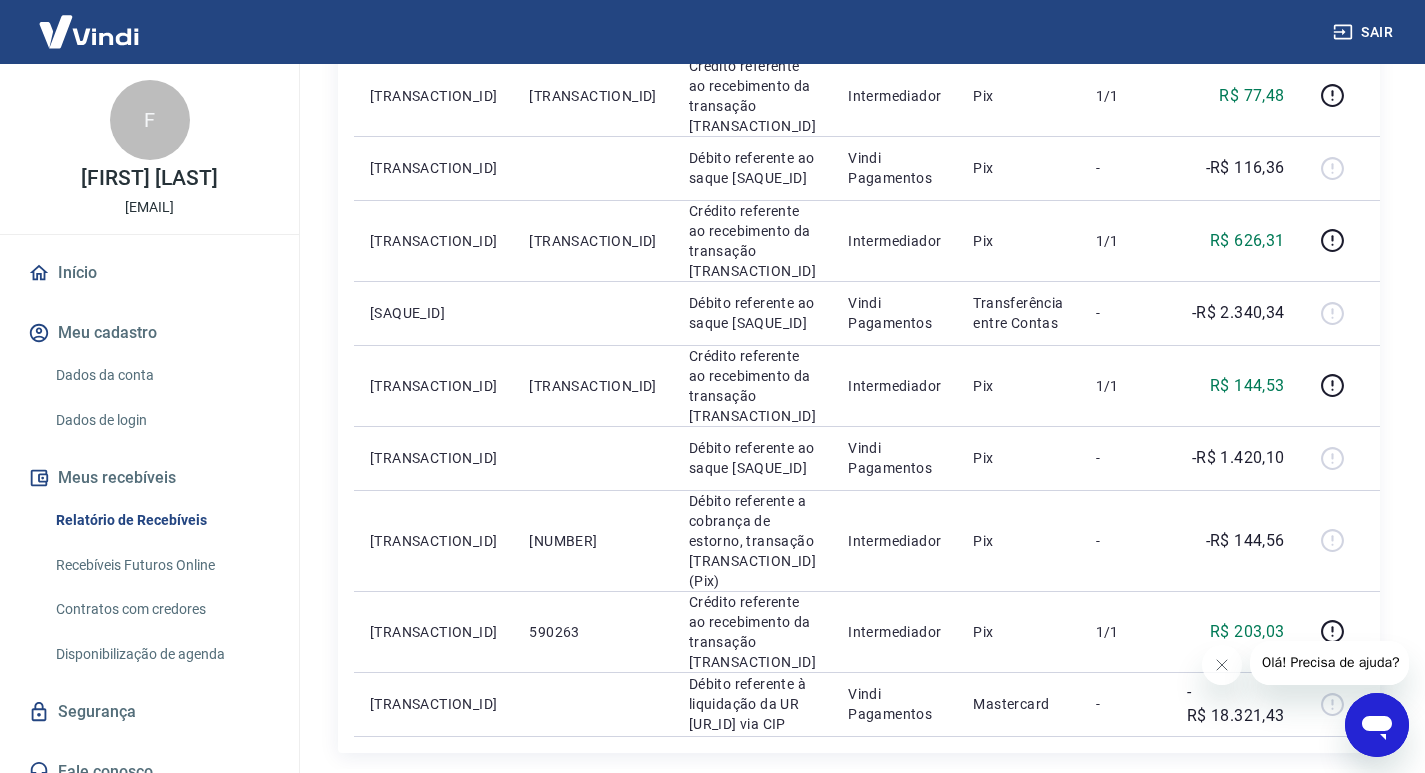 click 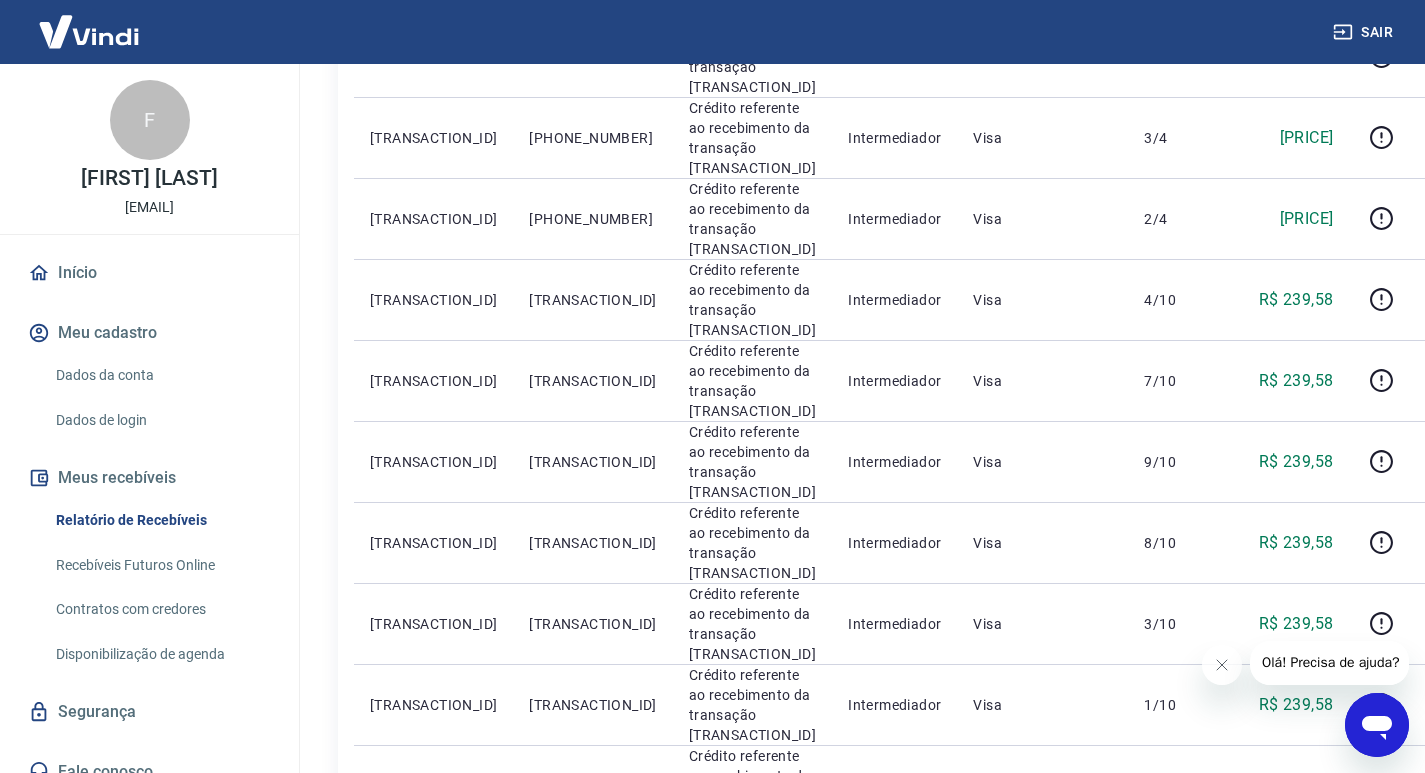 scroll, scrollTop: 1733, scrollLeft: 0, axis: vertical 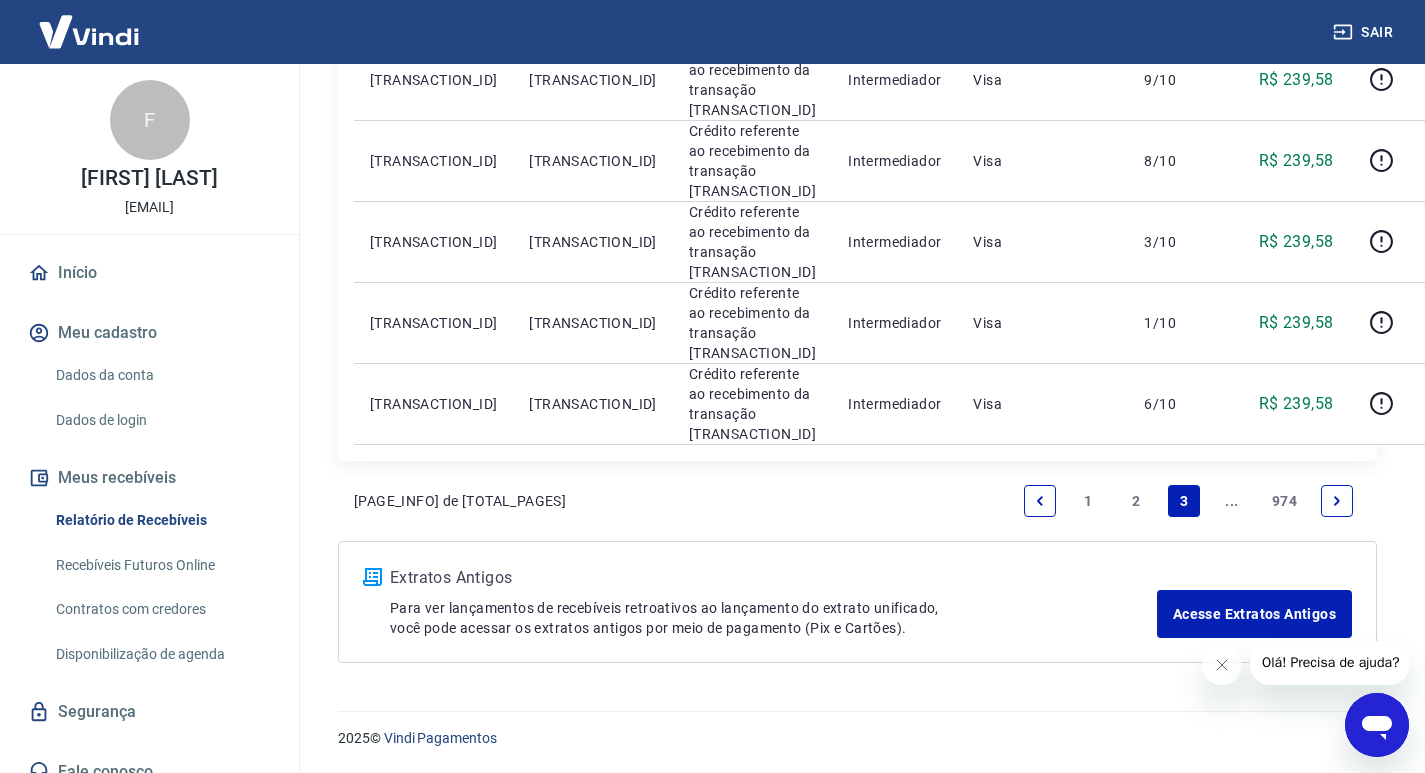 click 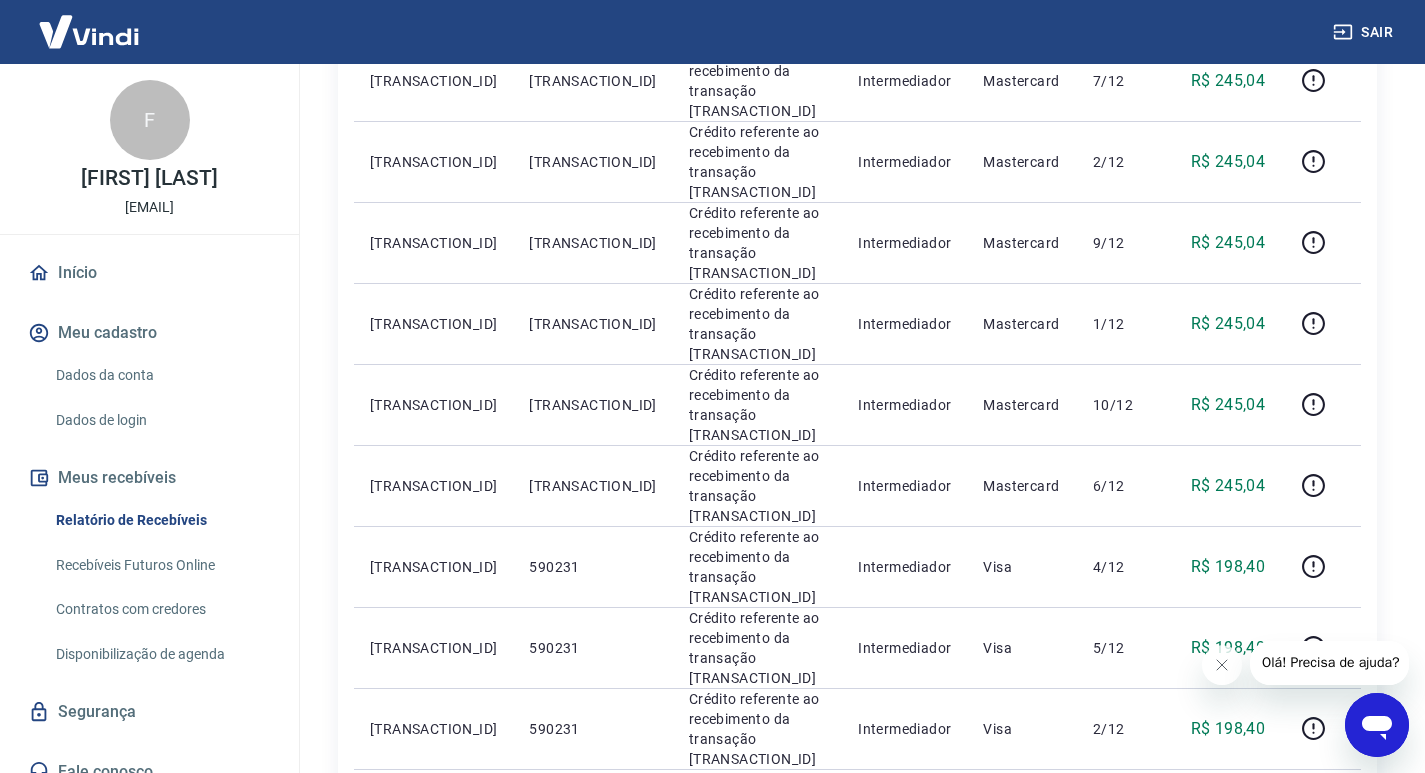 scroll, scrollTop: 1300, scrollLeft: 0, axis: vertical 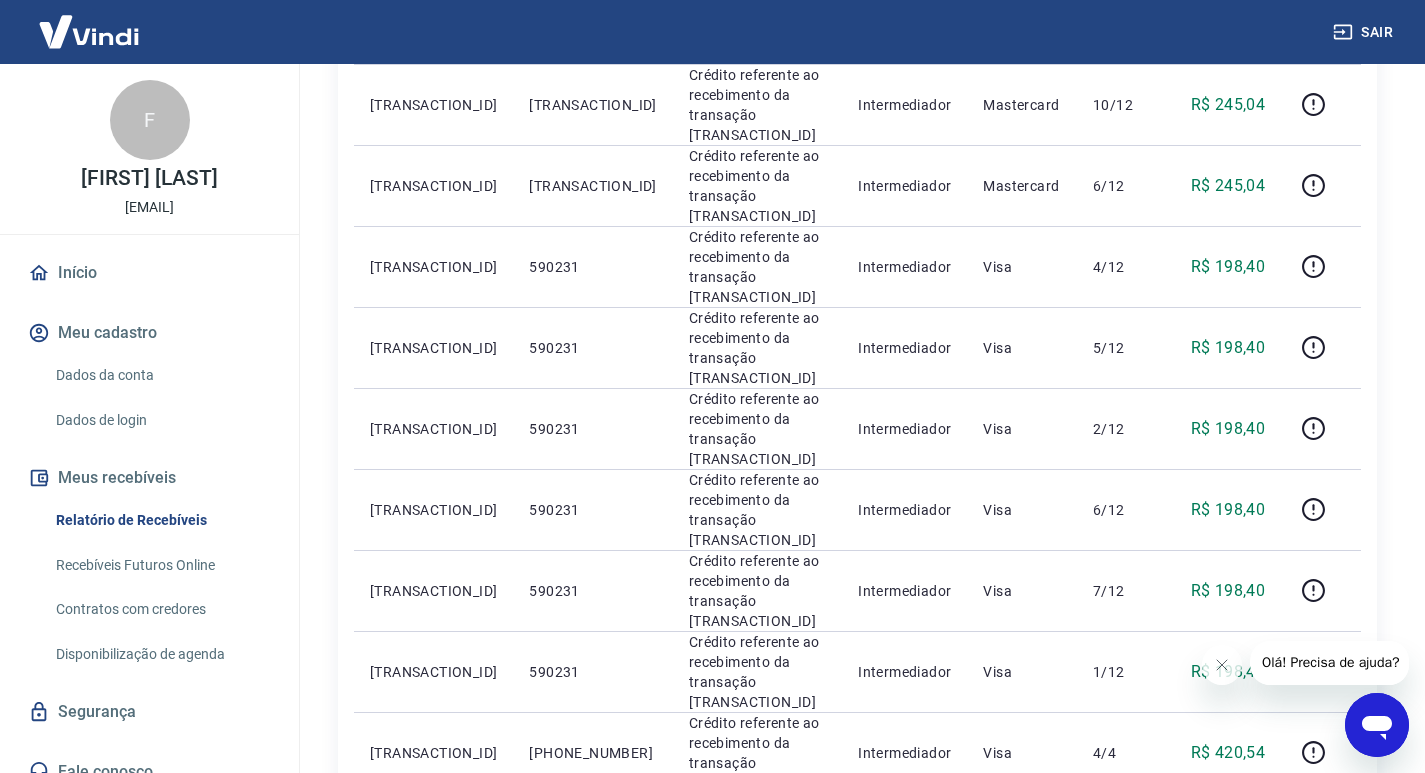 click at bounding box center [1337, 850] 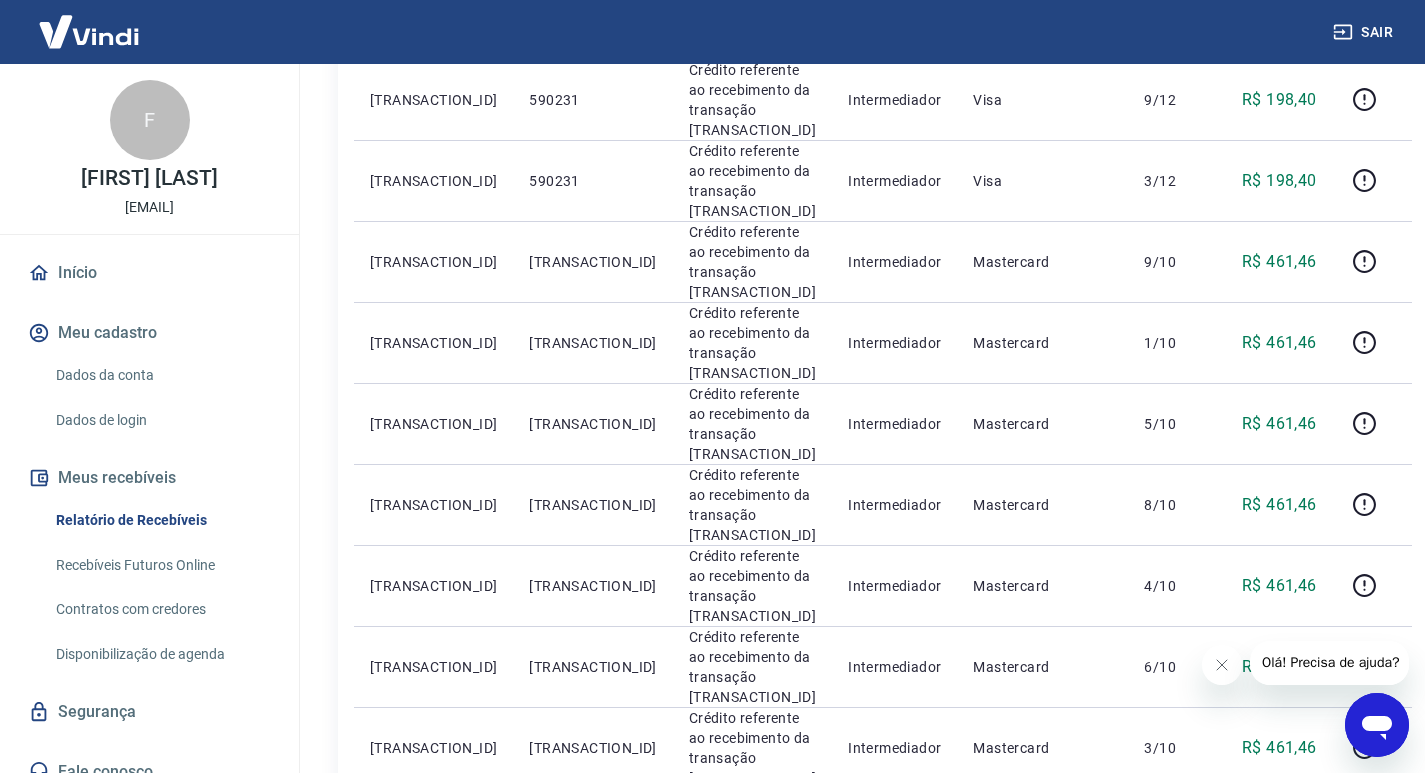 scroll, scrollTop: 1373, scrollLeft: 0, axis: vertical 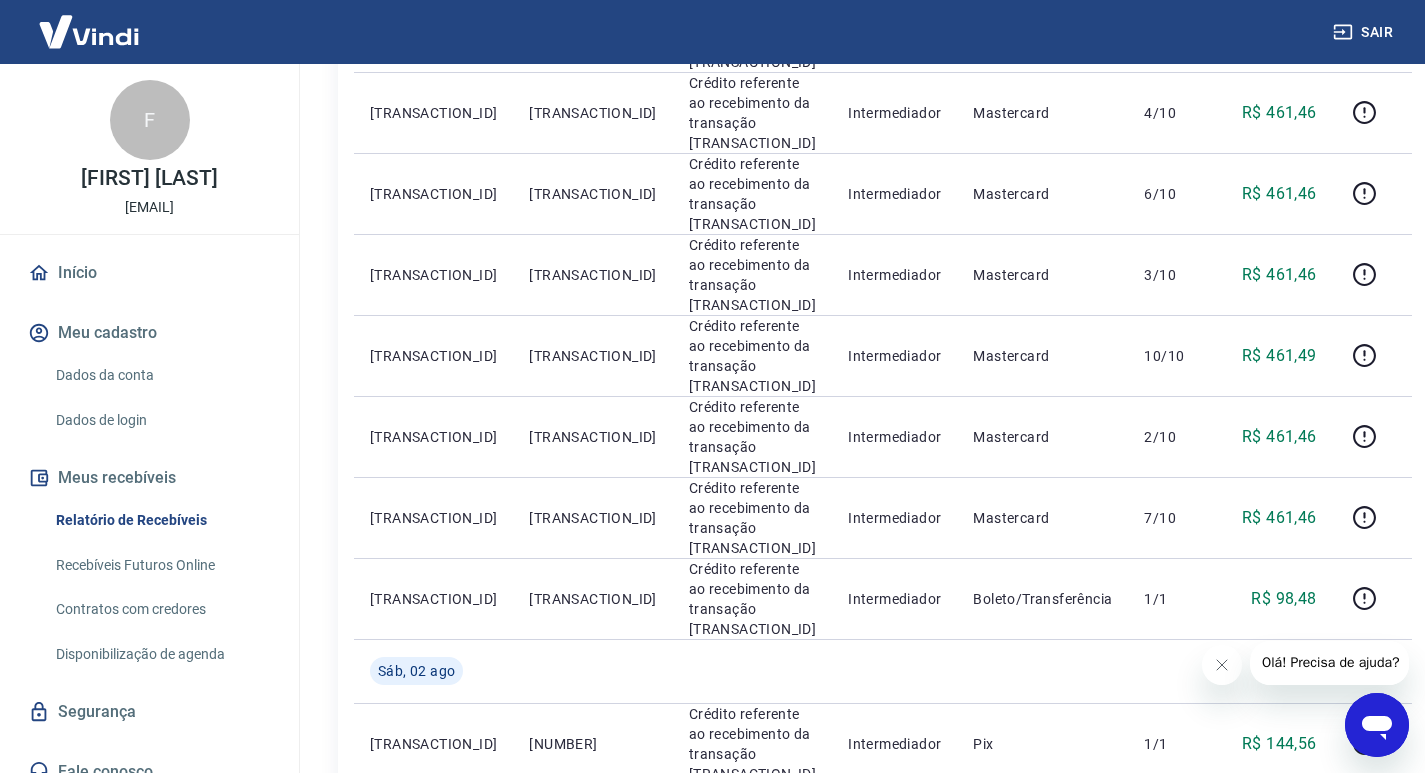click 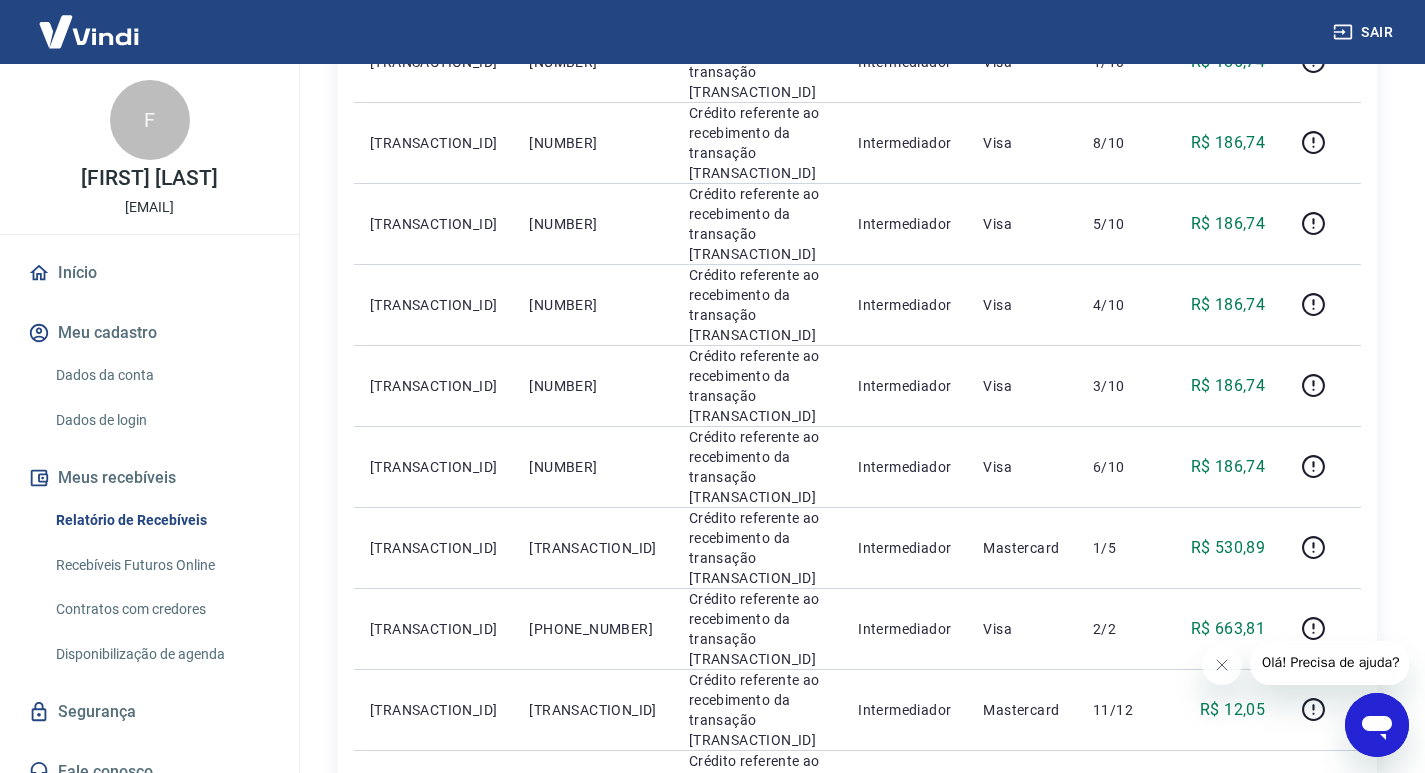 scroll, scrollTop: 1200, scrollLeft: 0, axis: vertical 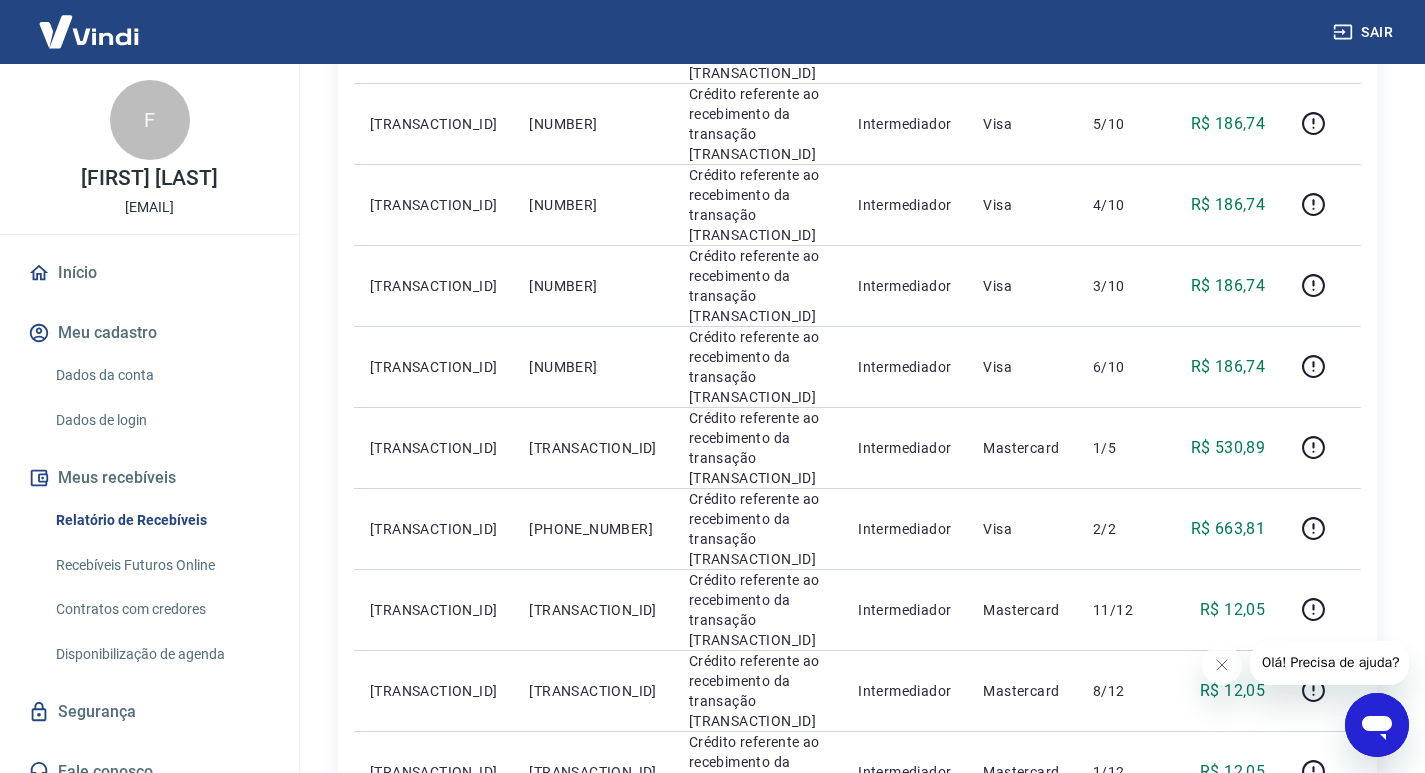 click at bounding box center (1337, 950) 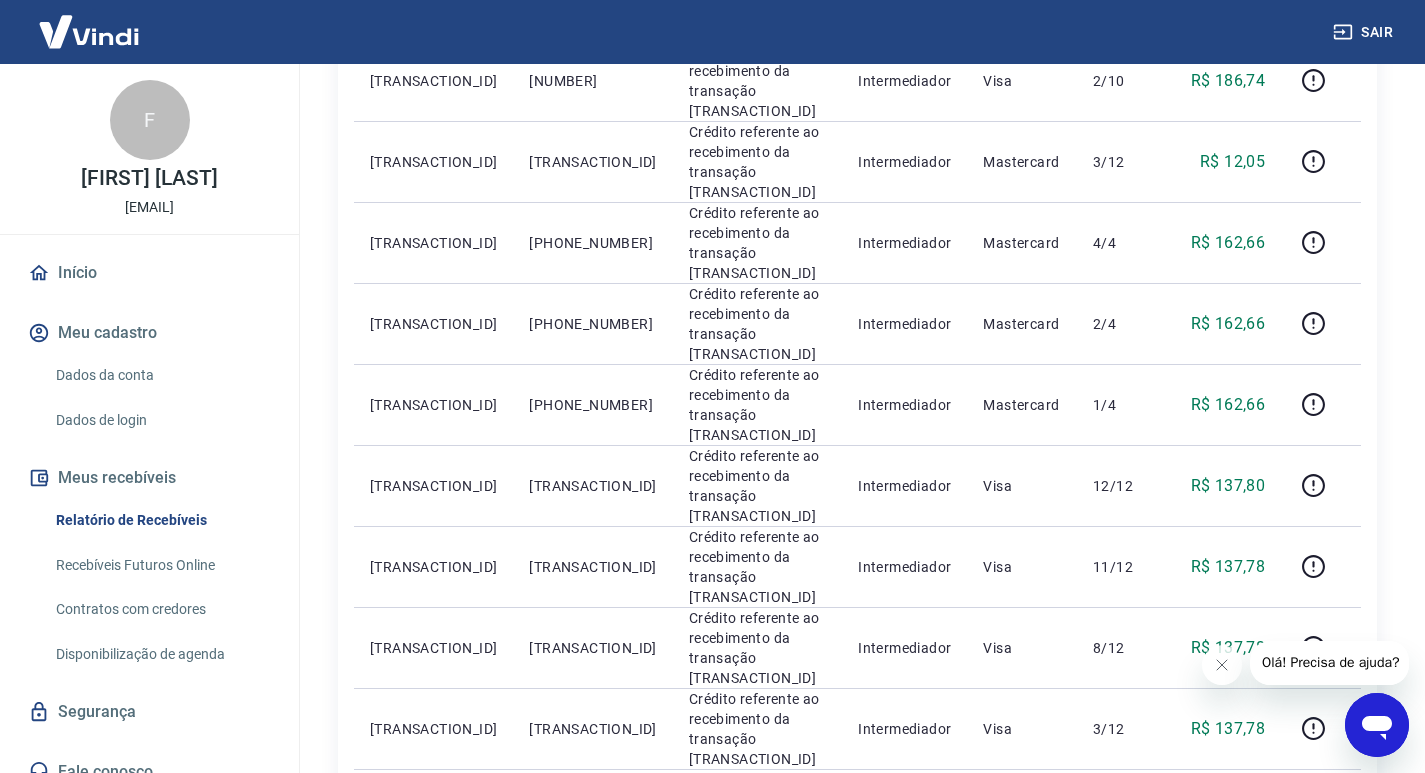 scroll, scrollTop: 1200, scrollLeft: 0, axis: vertical 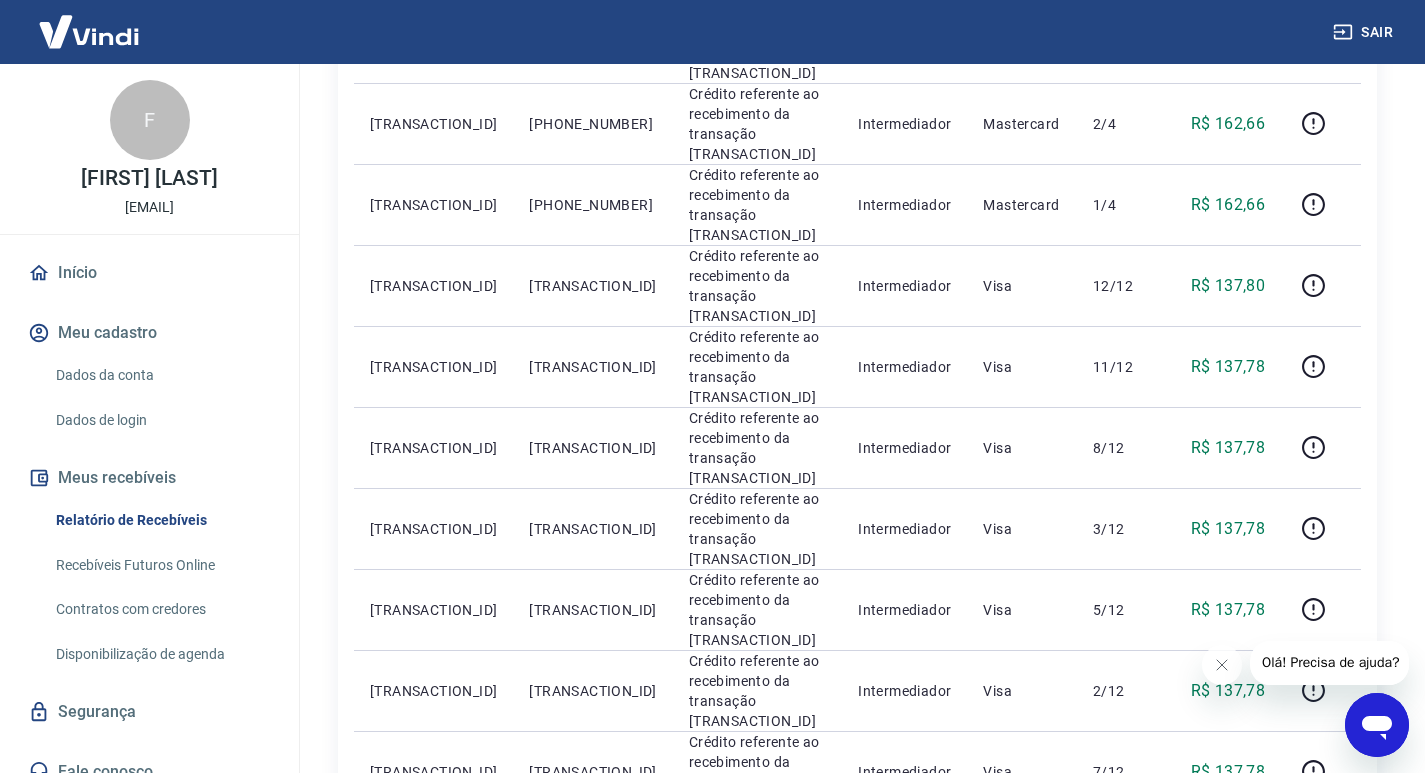 click at bounding box center [1337, 950] 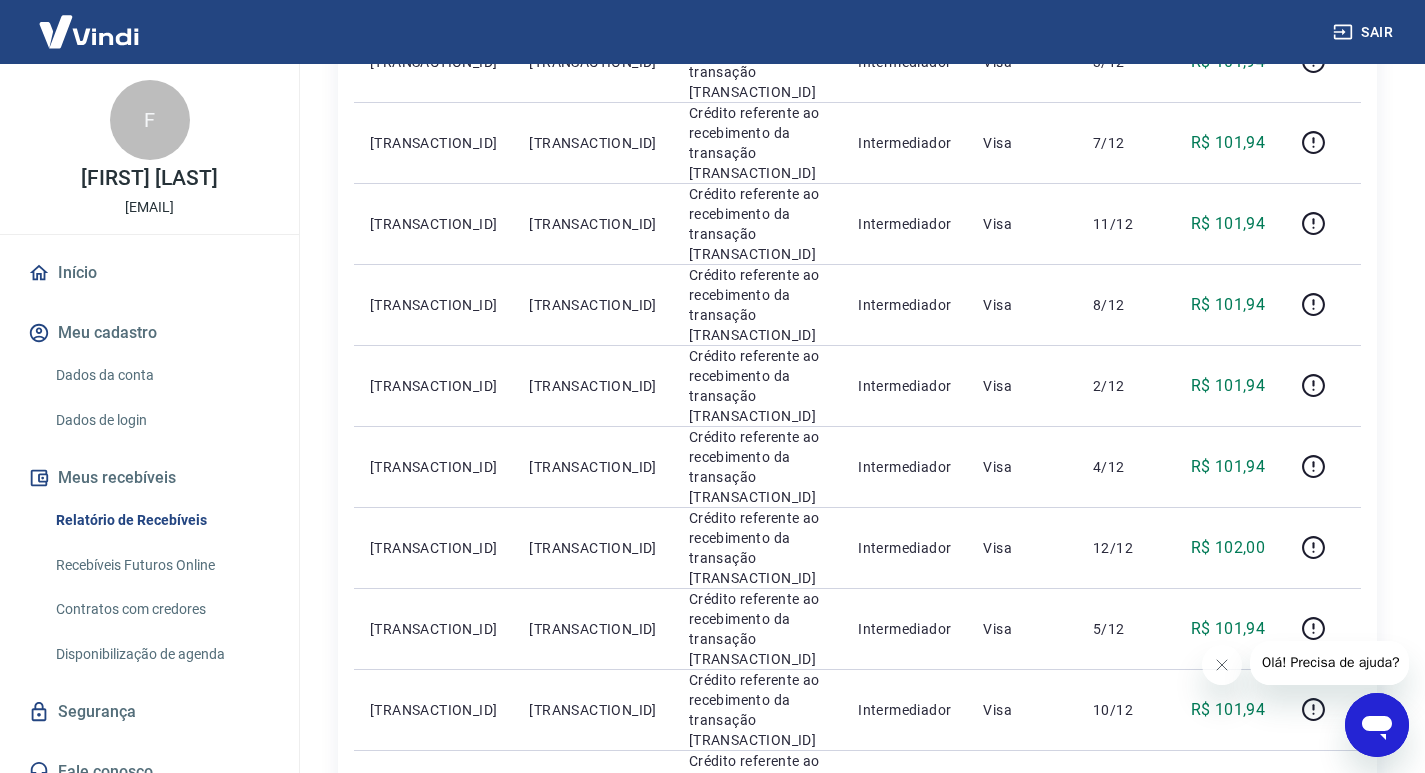 scroll, scrollTop: 1300, scrollLeft: 0, axis: vertical 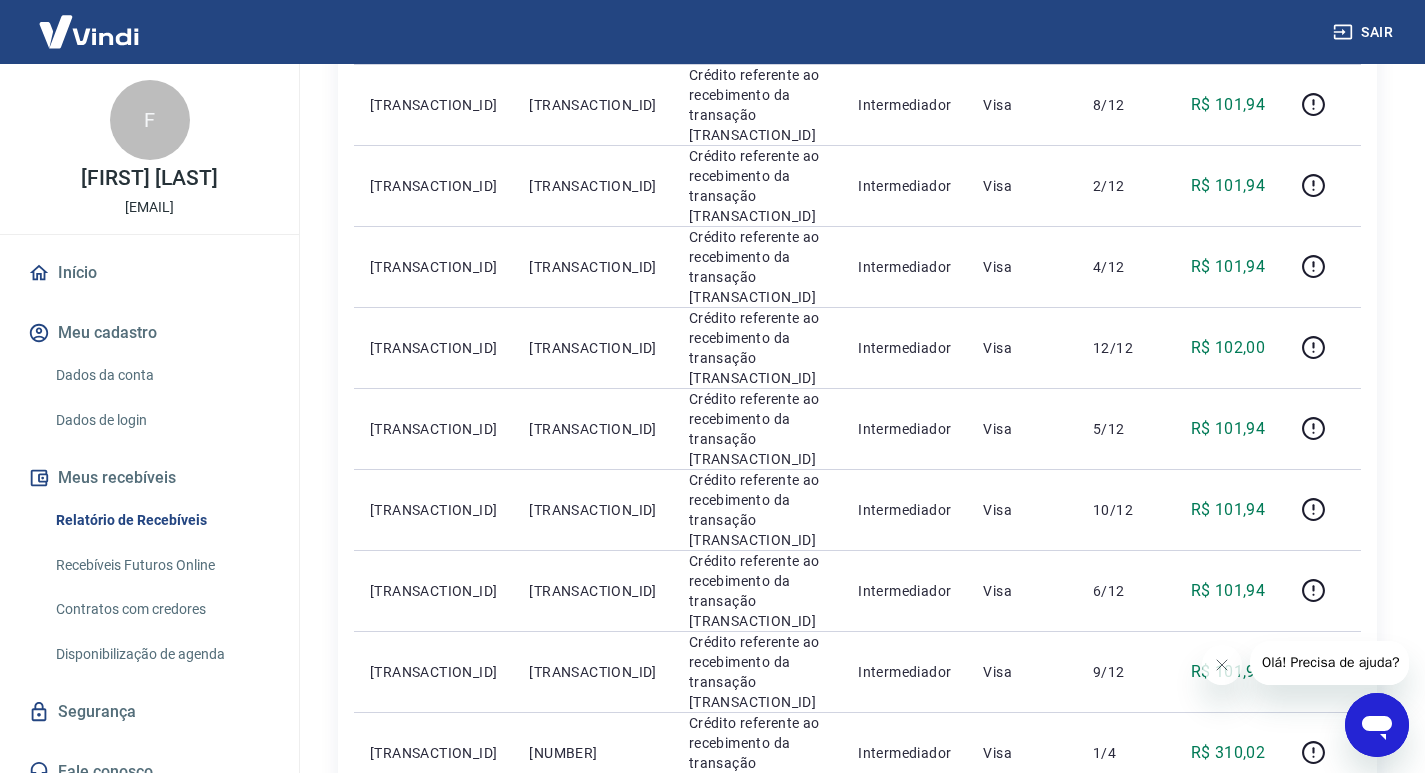 click 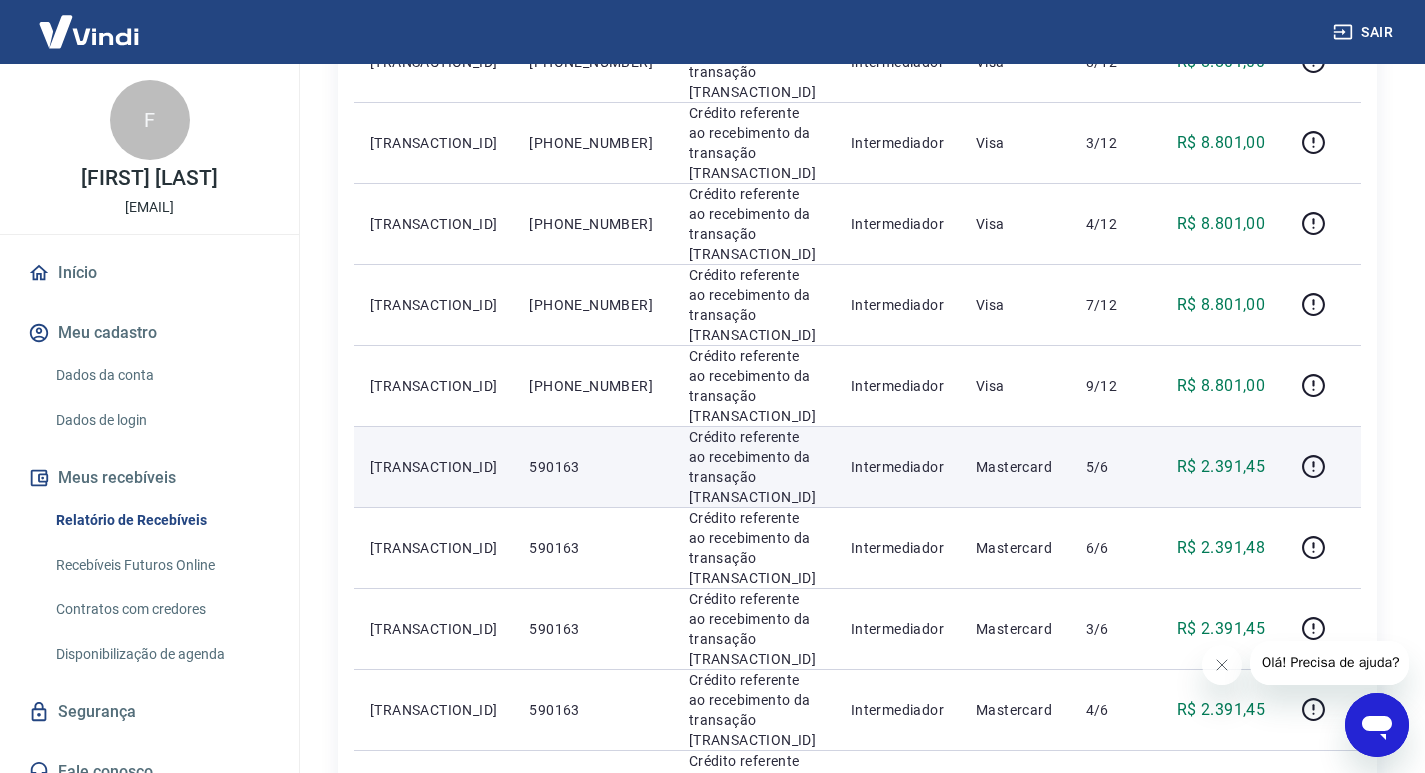 scroll, scrollTop: 1200, scrollLeft: 0, axis: vertical 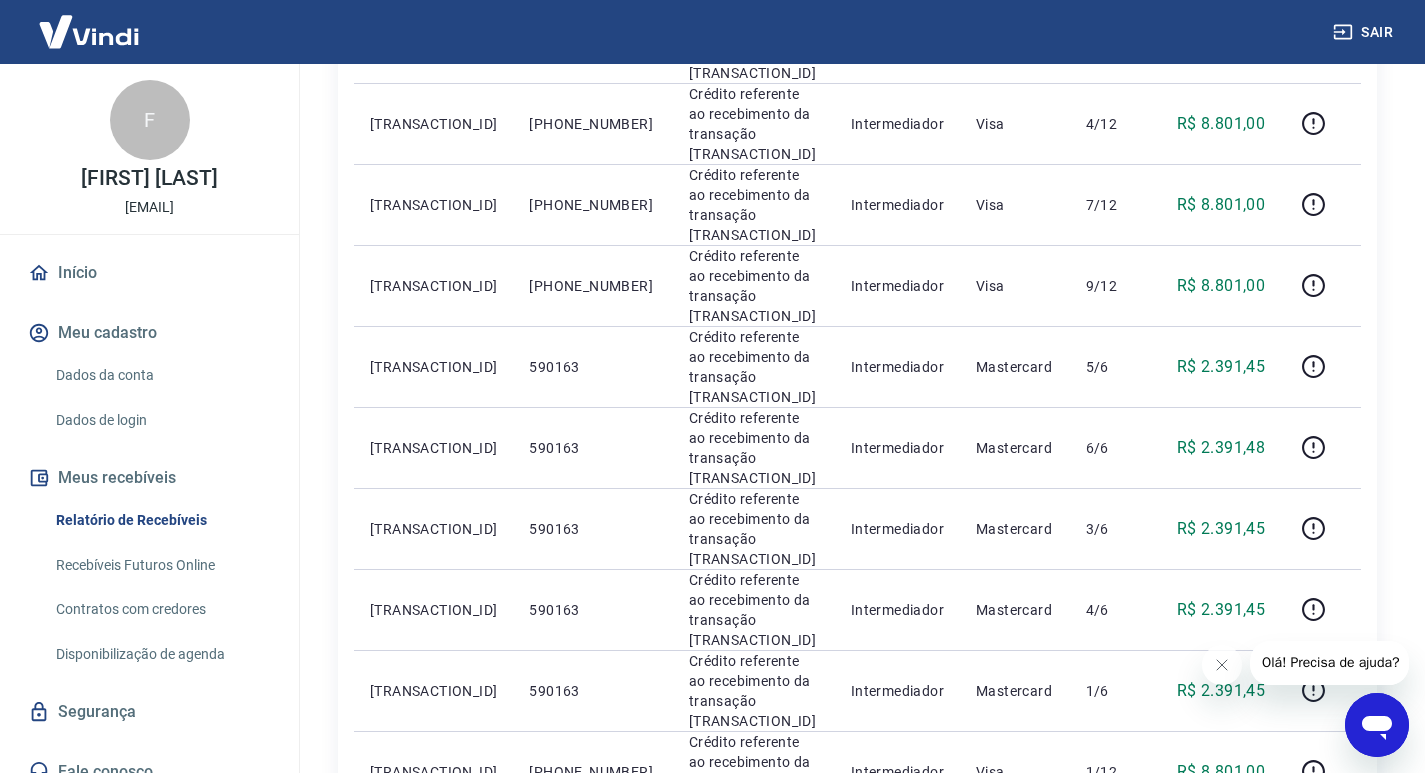 click at bounding box center [1337, 950] 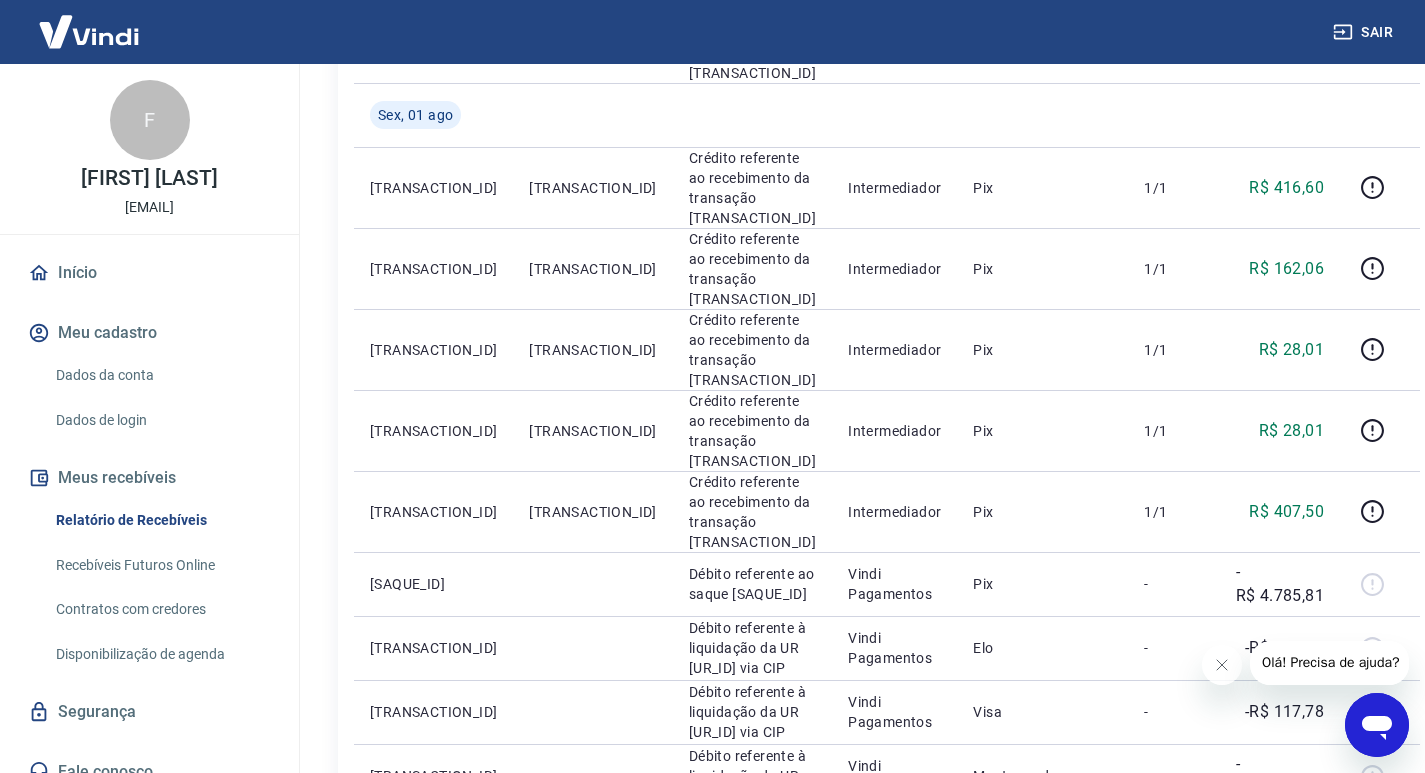scroll, scrollTop: 1300, scrollLeft: 0, axis: vertical 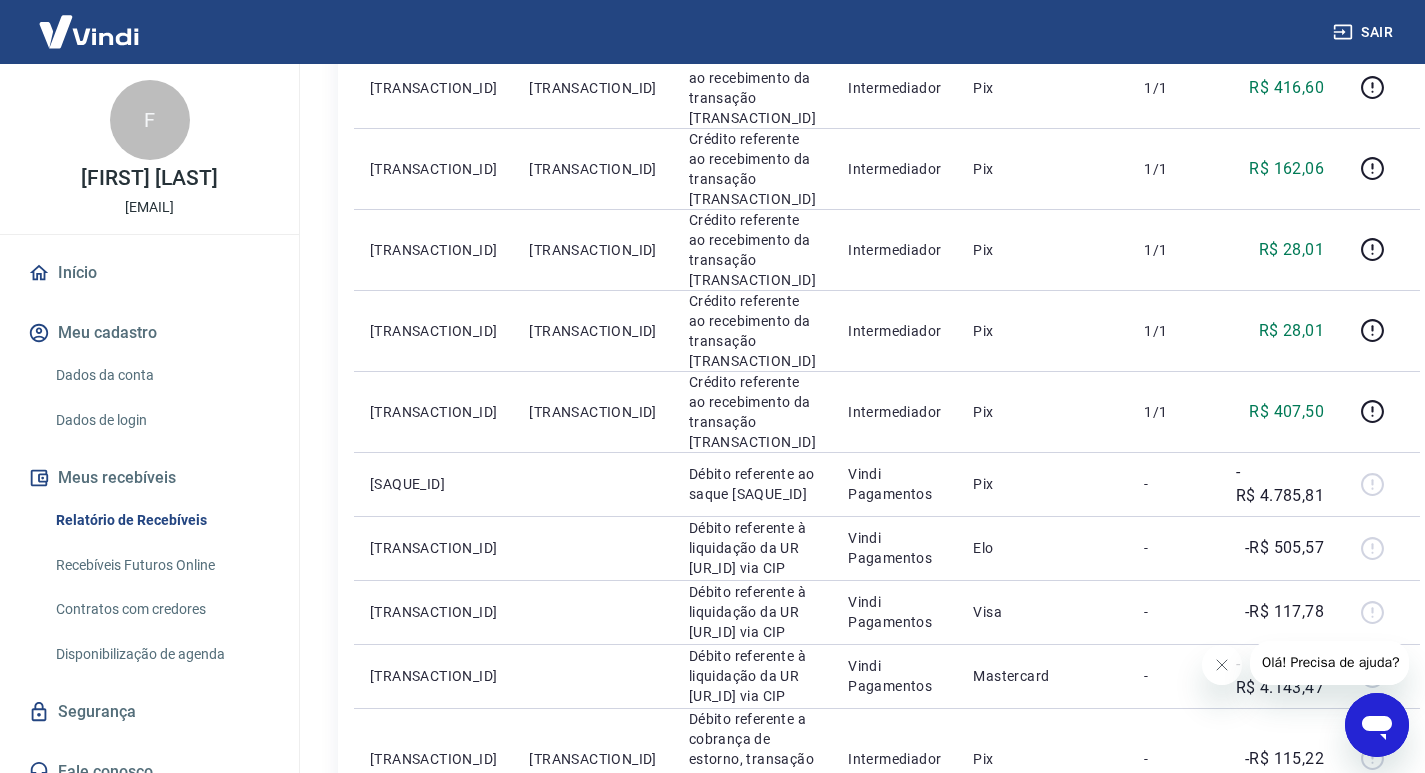 click 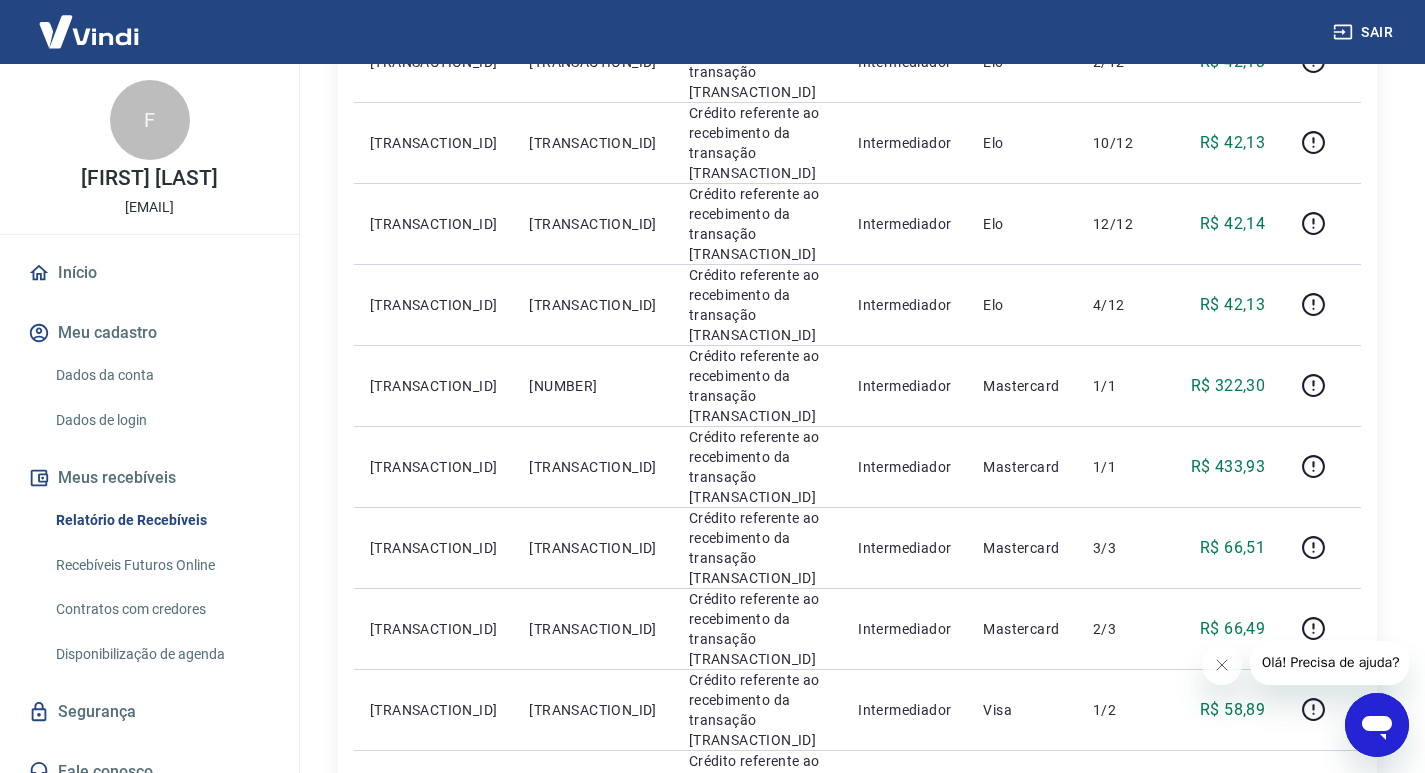 scroll, scrollTop: 1200, scrollLeft: 0, axis: vertical 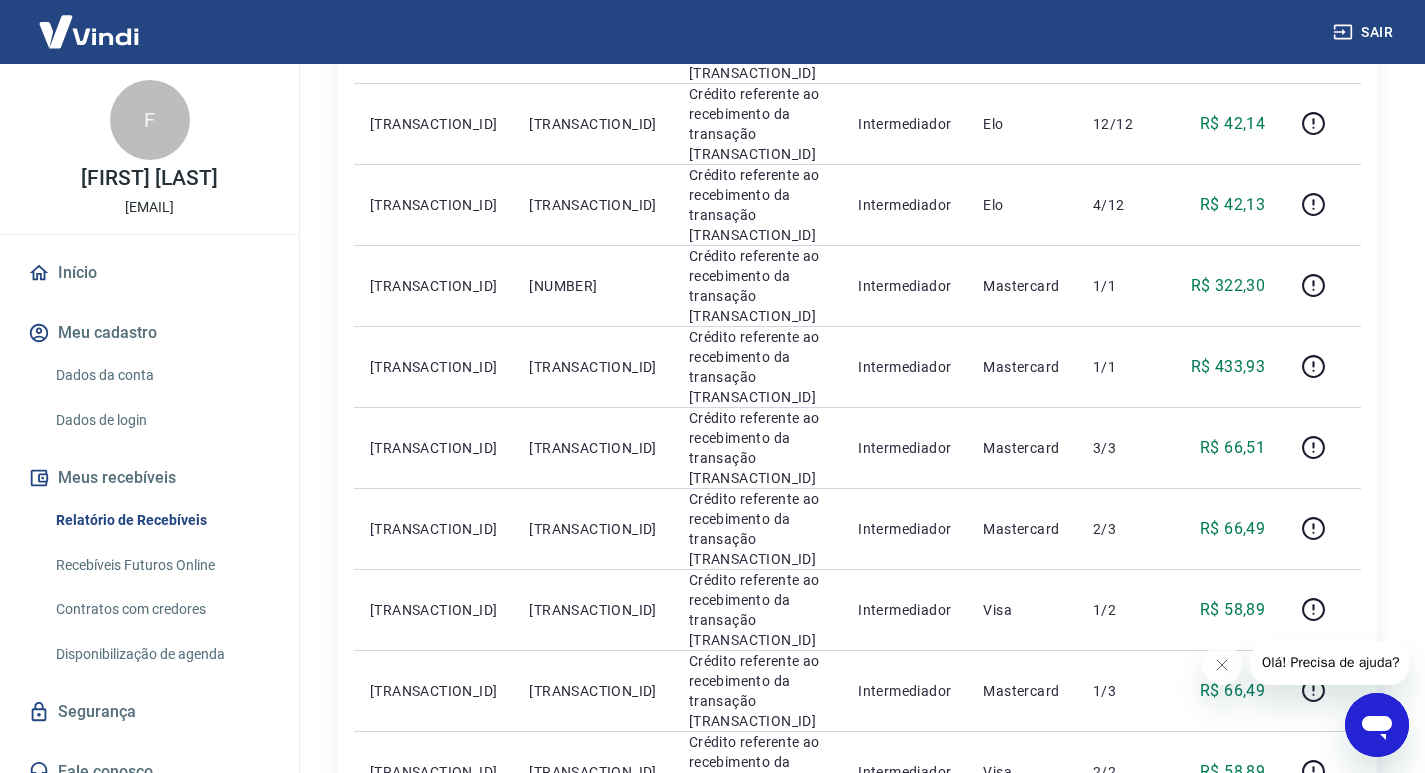 click 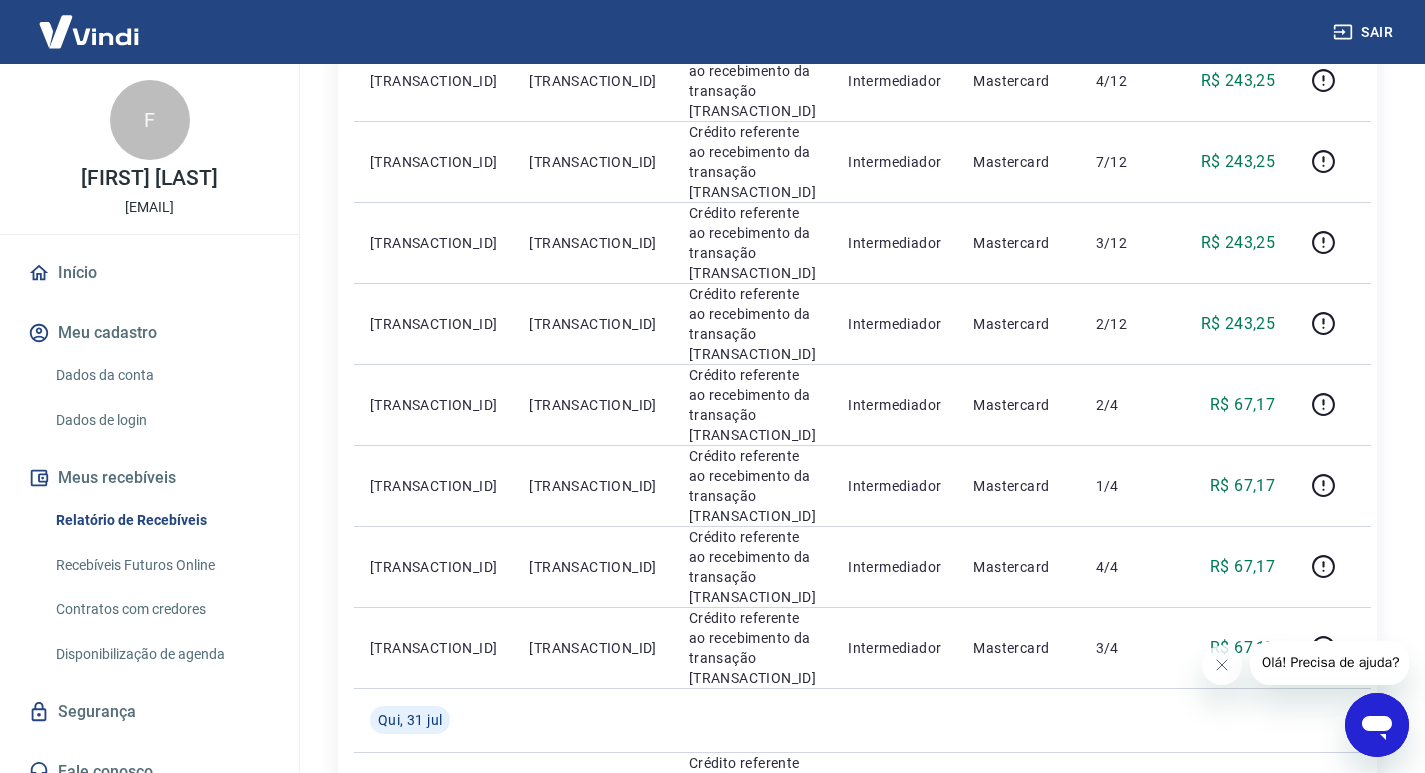 scroll, scrollTop: 1300, scrollLeft: 0, axis: vertical 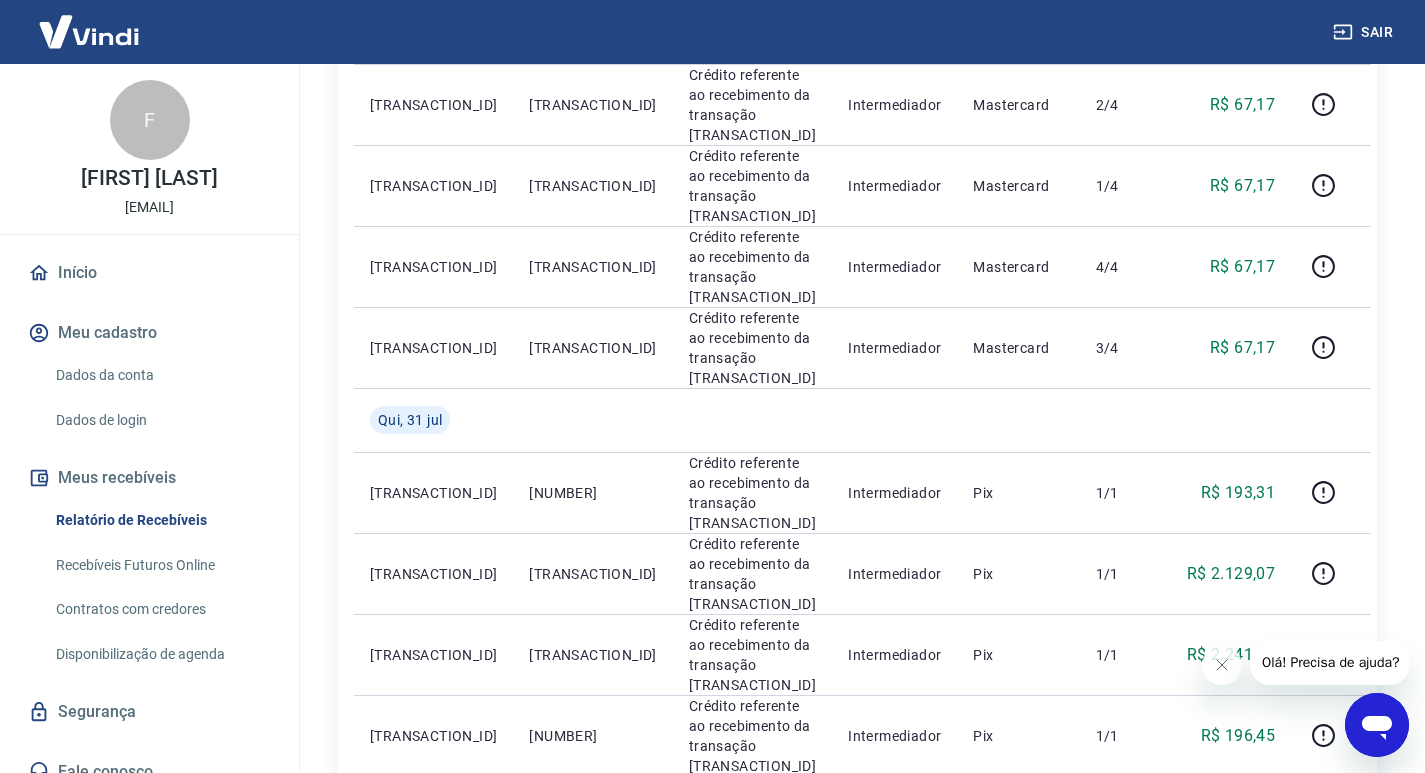 click 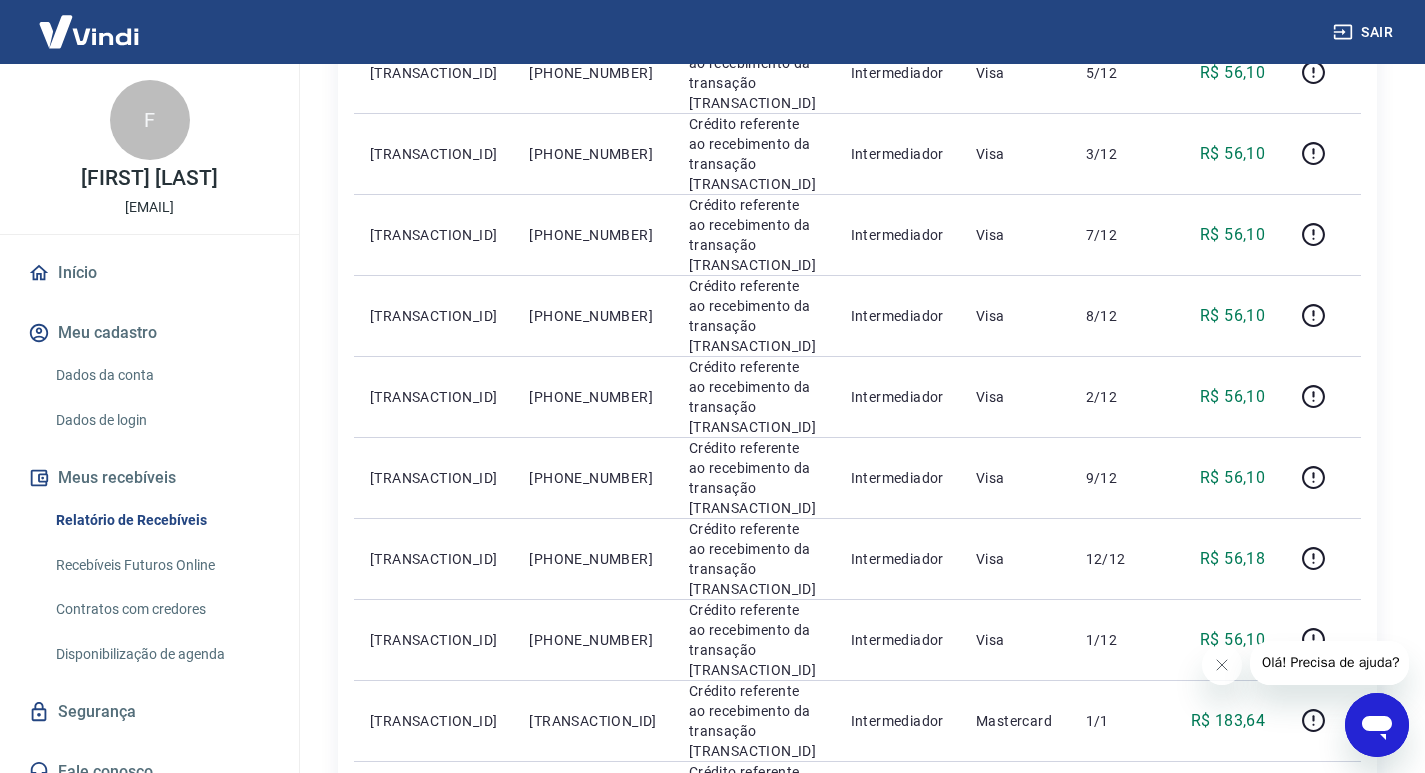 scroll, scrollTop: 1300, scrollLeft: 0, axis: vertical 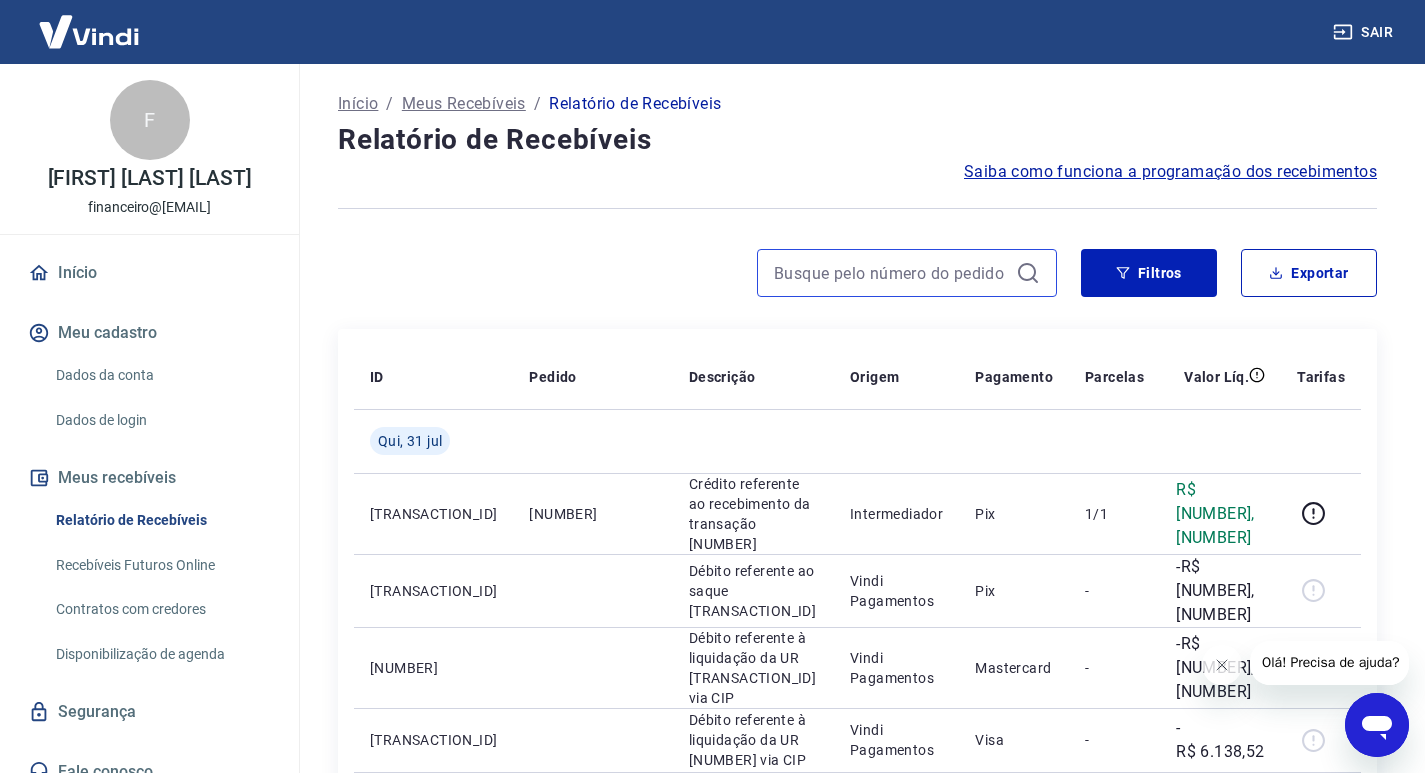 click at bounding box center (891, 273) 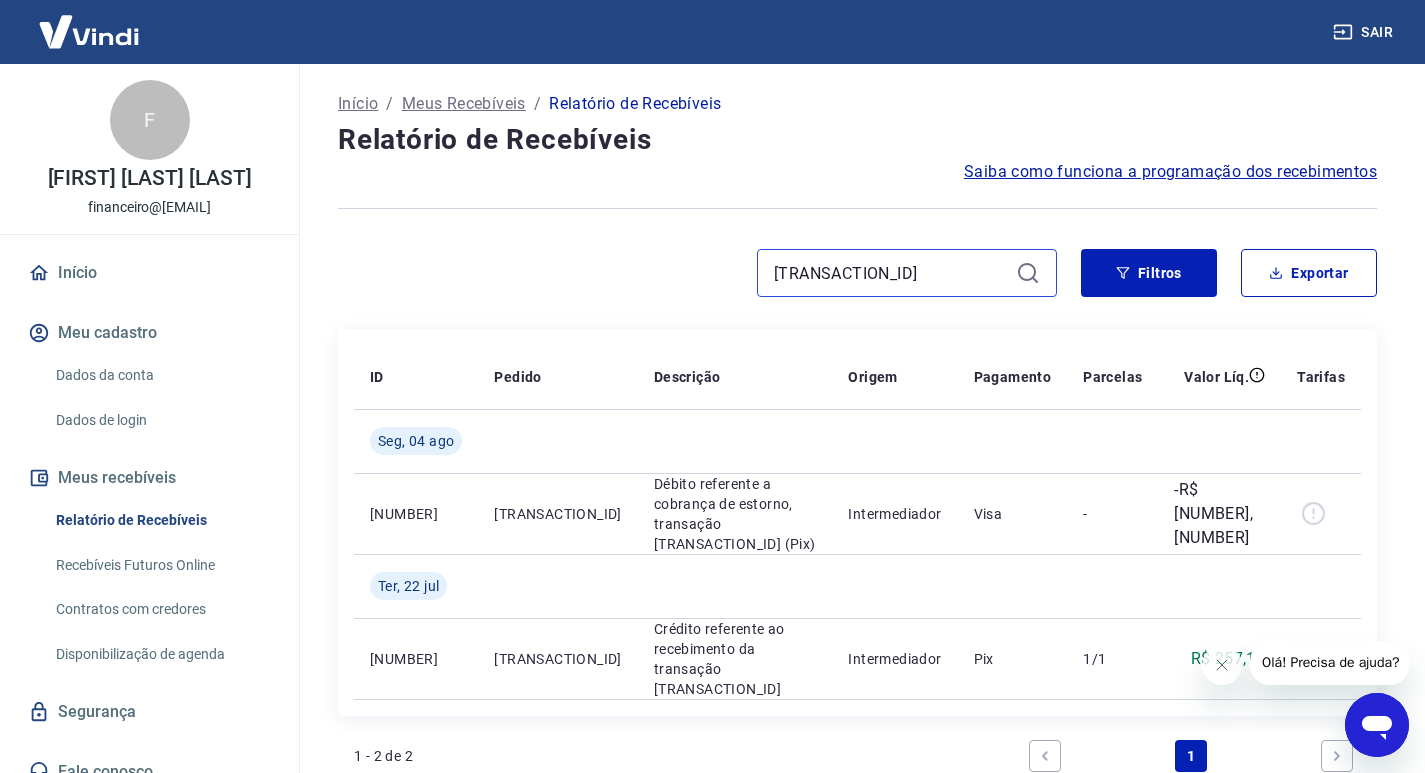 drag, startPoint x: 784, startPoint y: 280, endPoint x: 671, endPoint y: 275, distance: 113.110565 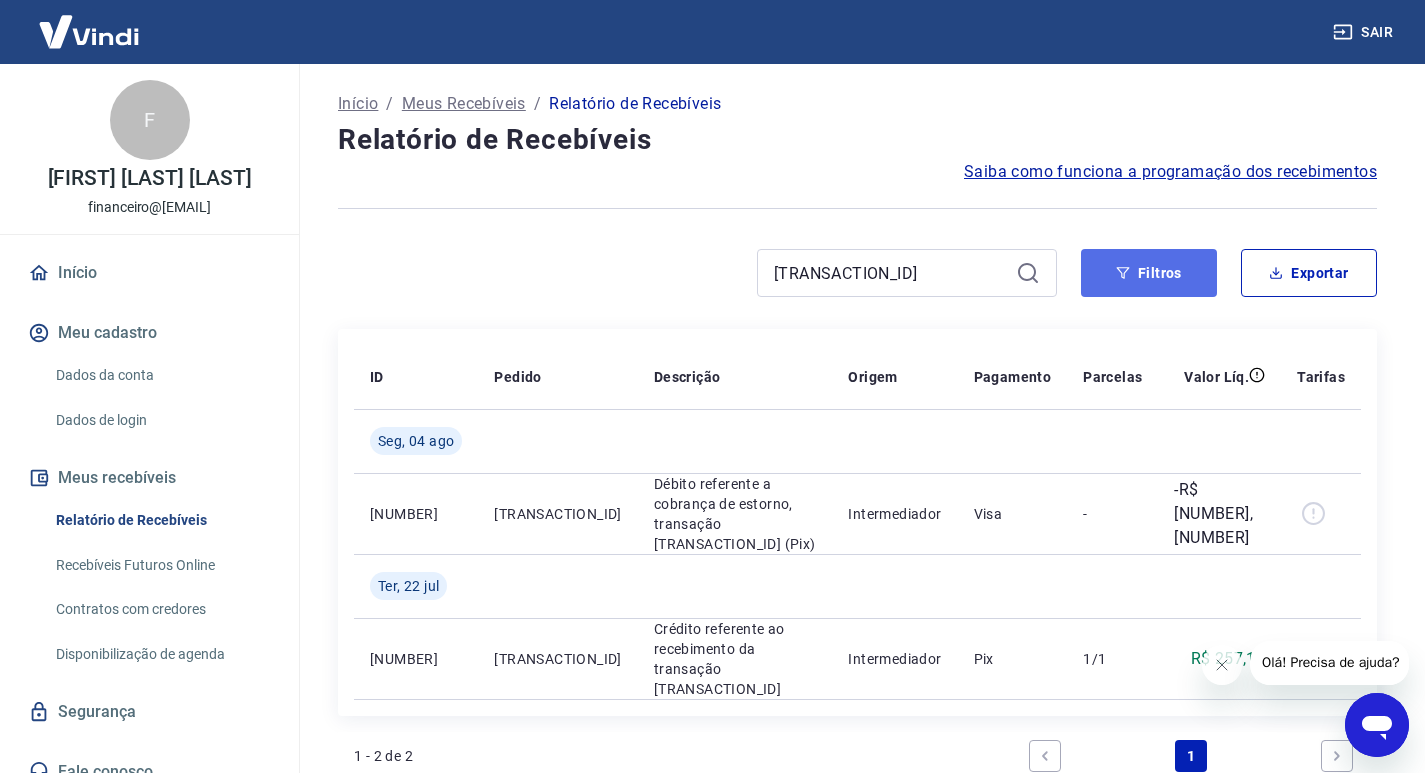 click on "Filtros" at bounding box center [1149, 273] 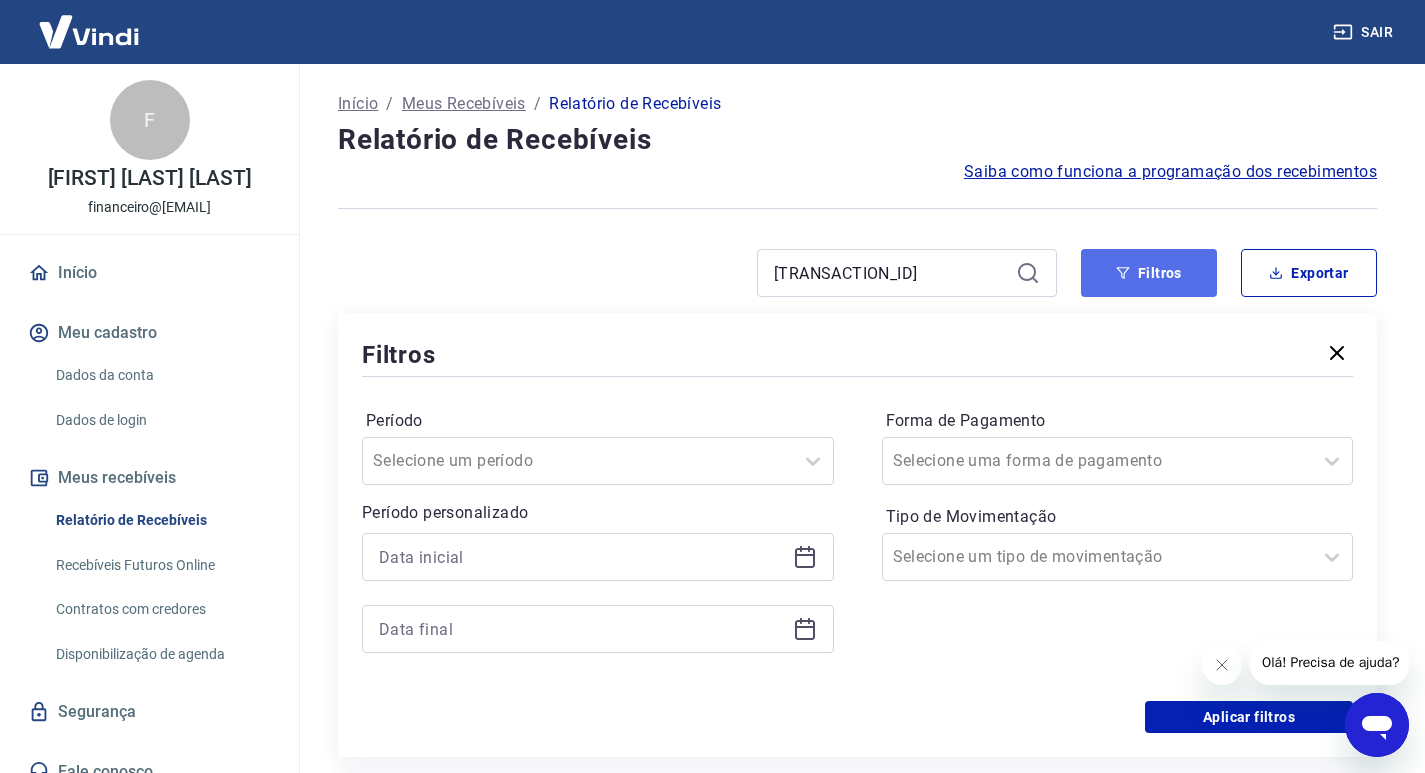 click on "Filtros" at bounding box center (1149, 273) 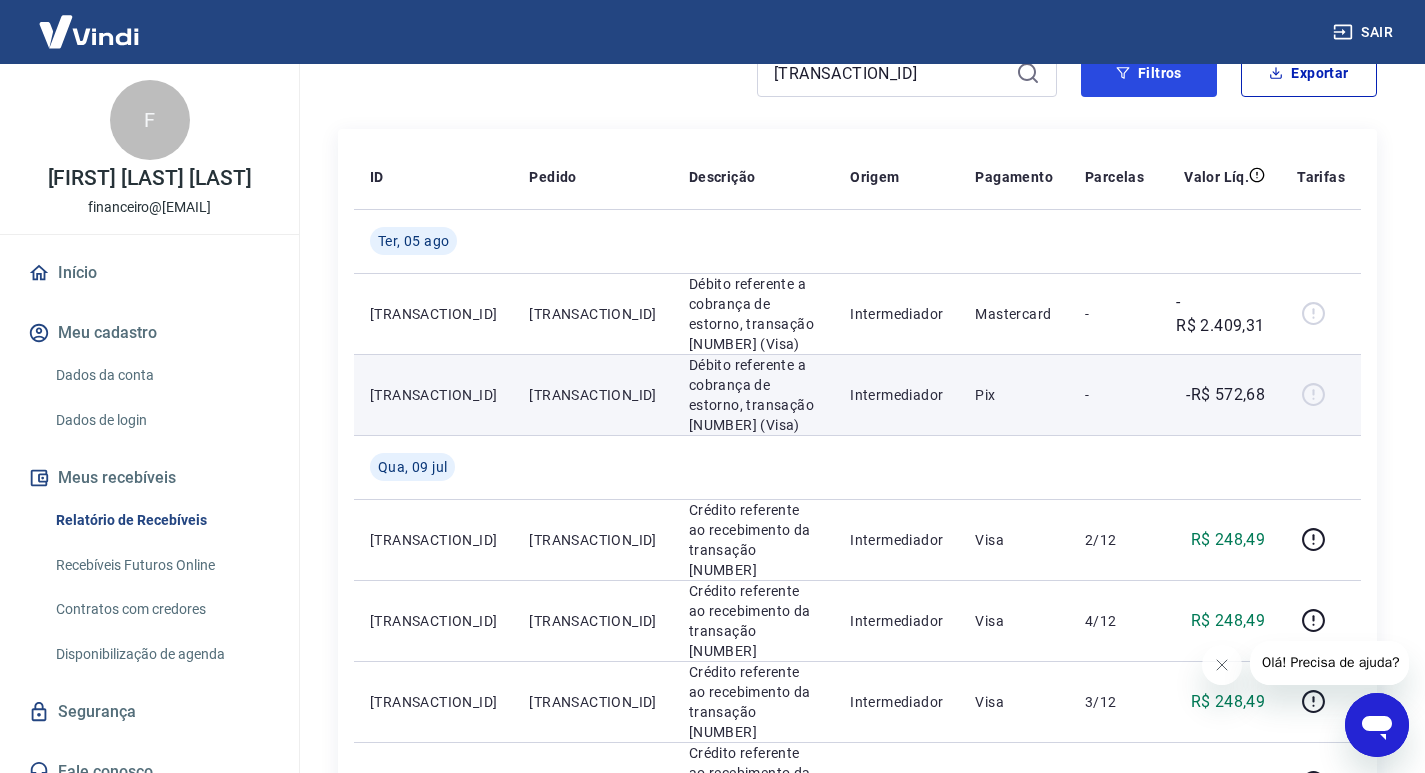 scroll, scrollTop: 300, scrollLeft: 0, axis: vertical 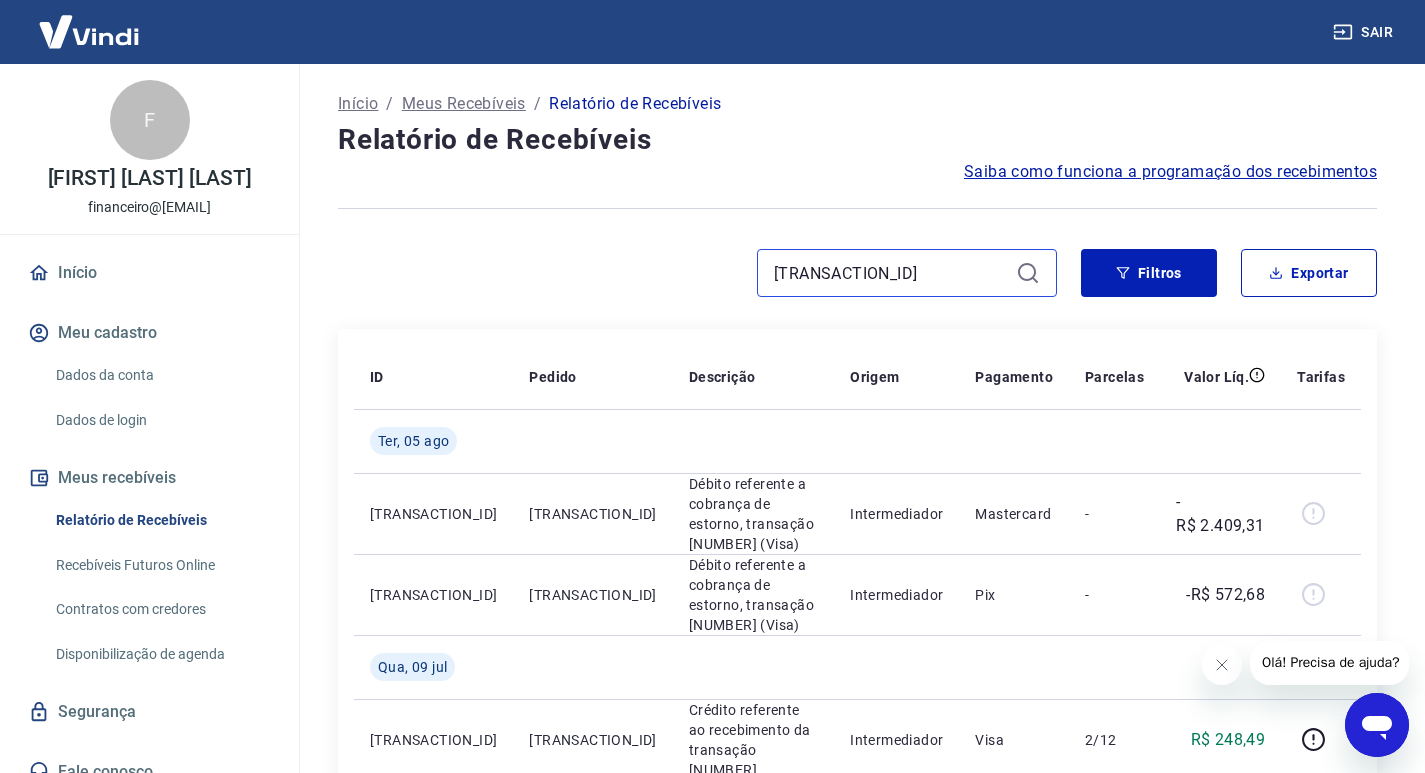 drag, startPoint x: 839, startPoint y: 273, endPoint x: 643, endPoint y: 274, distance: 196.00255 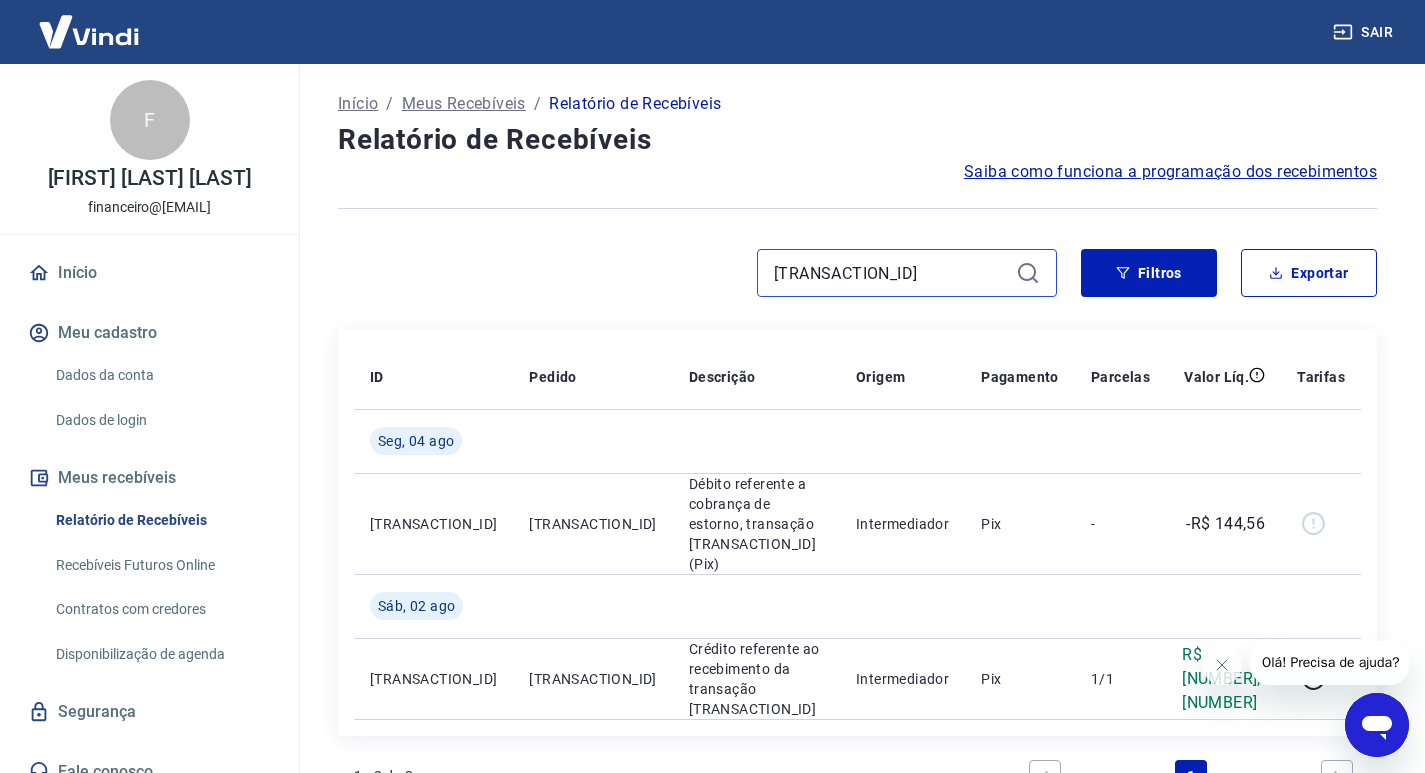 drag, startPoint x: 838, startPoint y: 269, endPoint x: 749, endPoint y: 268, distance: 89.005615 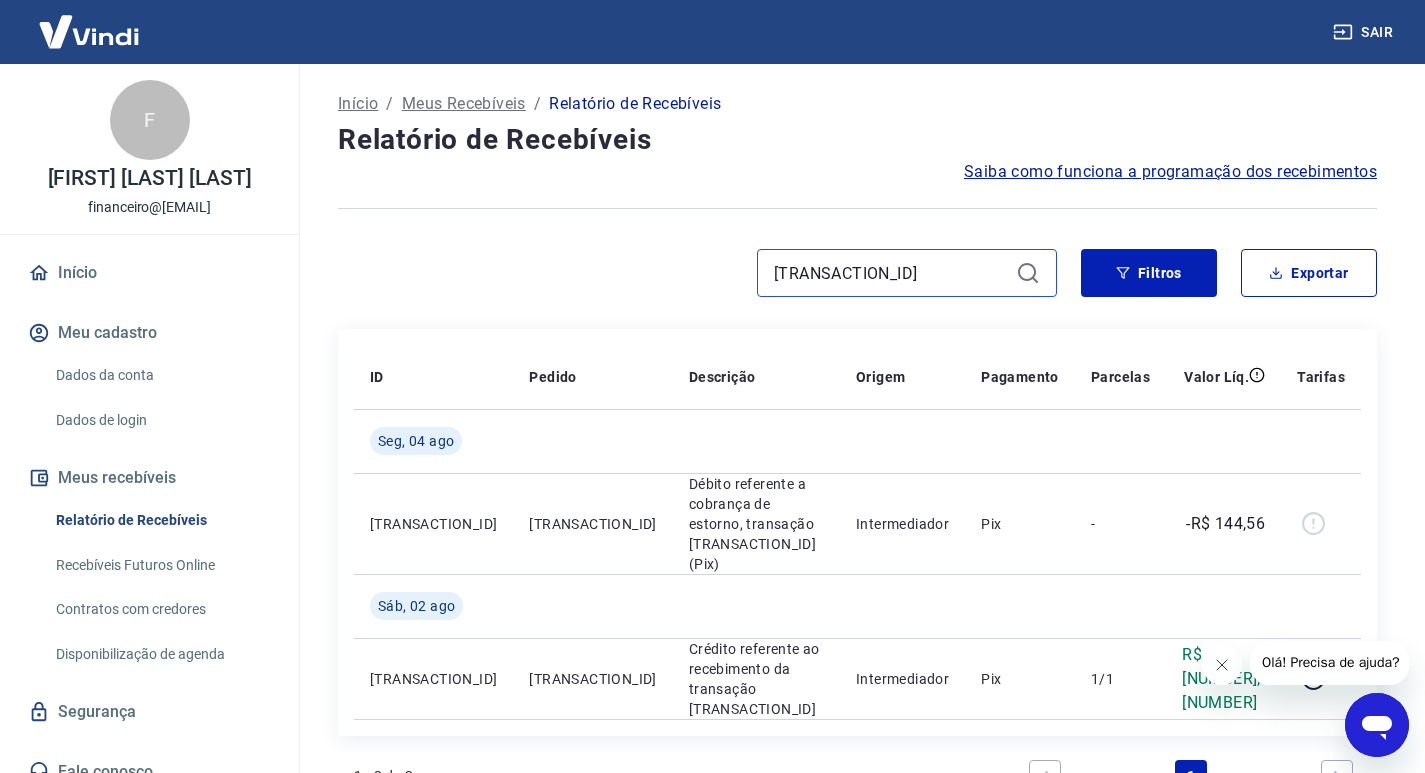 type on "[NUMBER]" 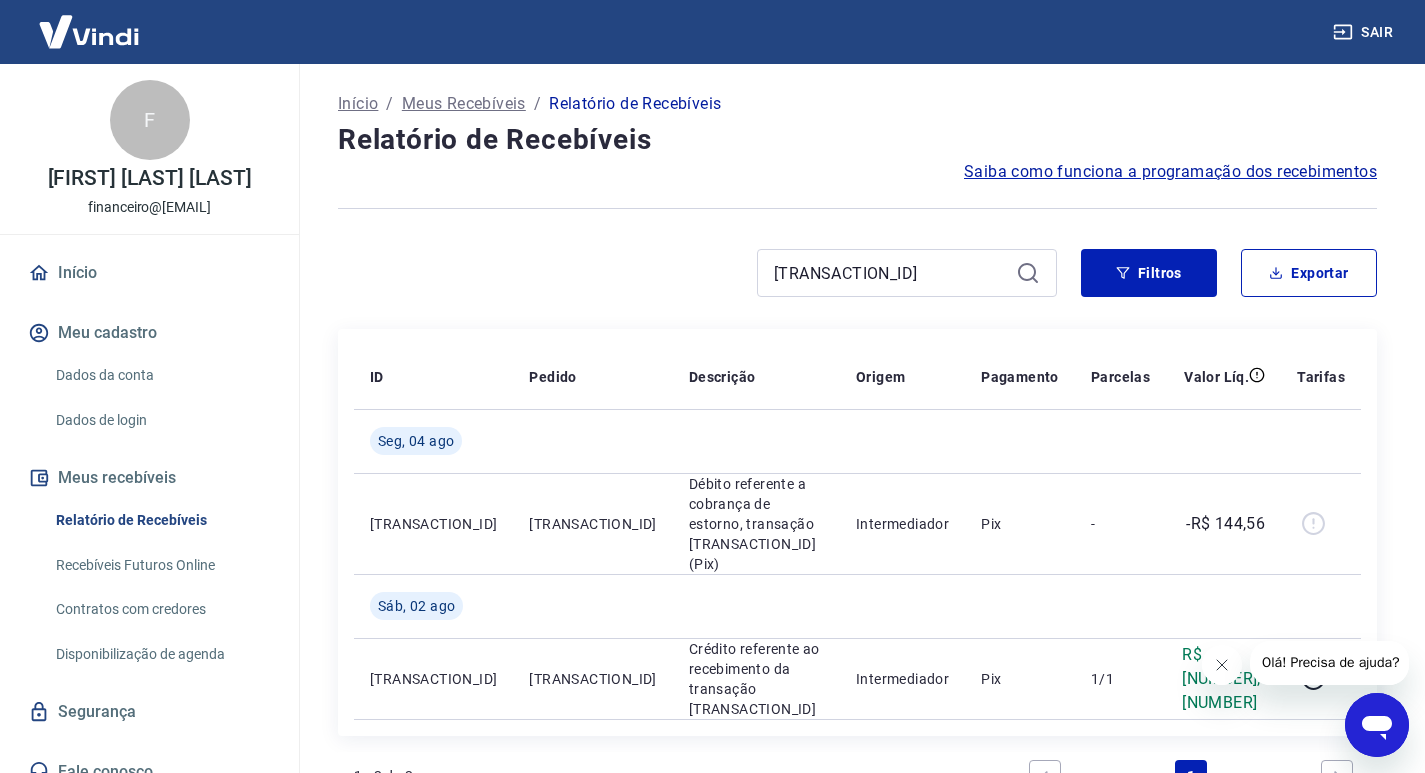 click 